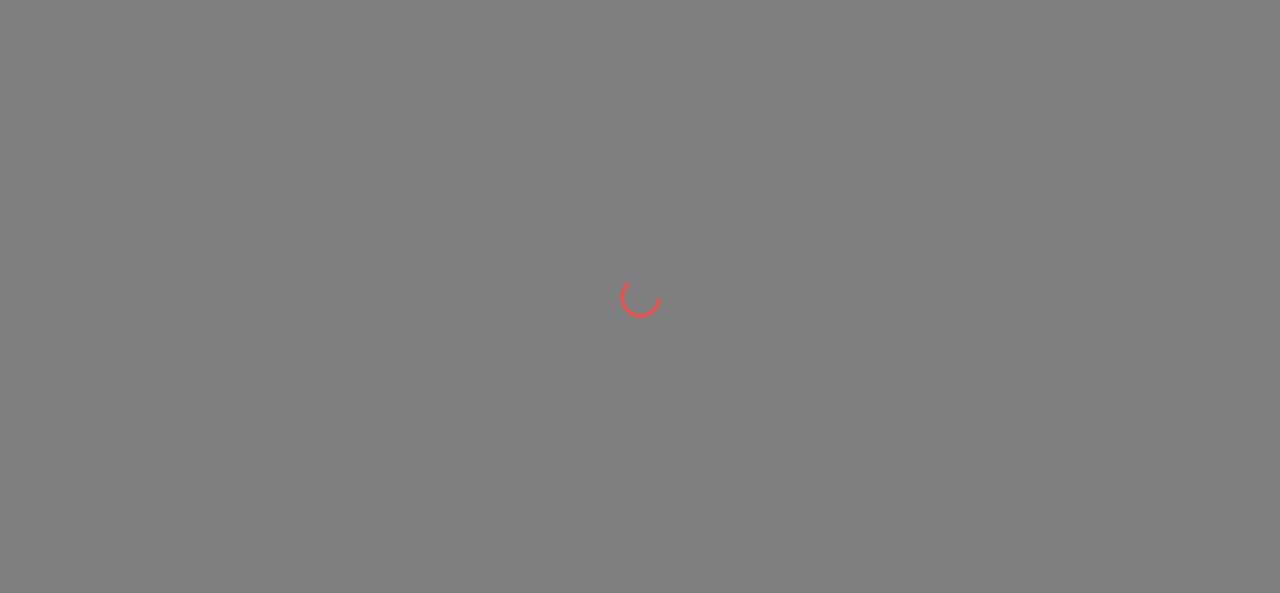 scroll, scrollTop: 0, scrollLeft: 0, axis: both 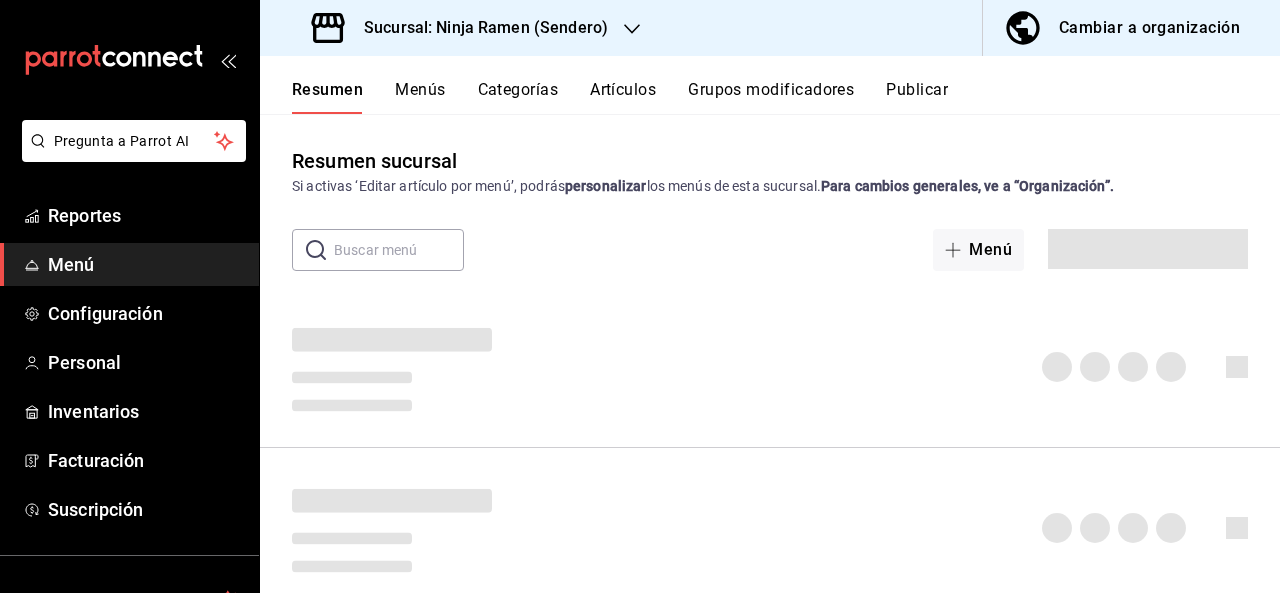 click on "Sucursal: Ninja Ramen (Sendero)" at bounding box center [478, 28] 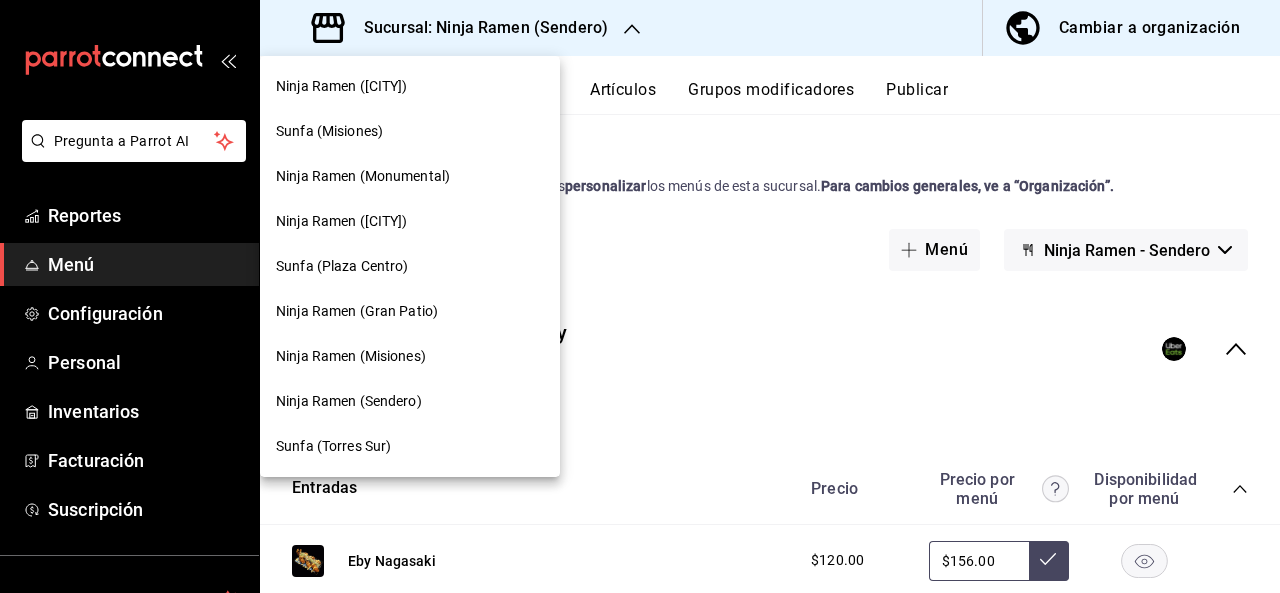 click on "Ninja Ramen ([CITY])" at bounding box center (410, 86) 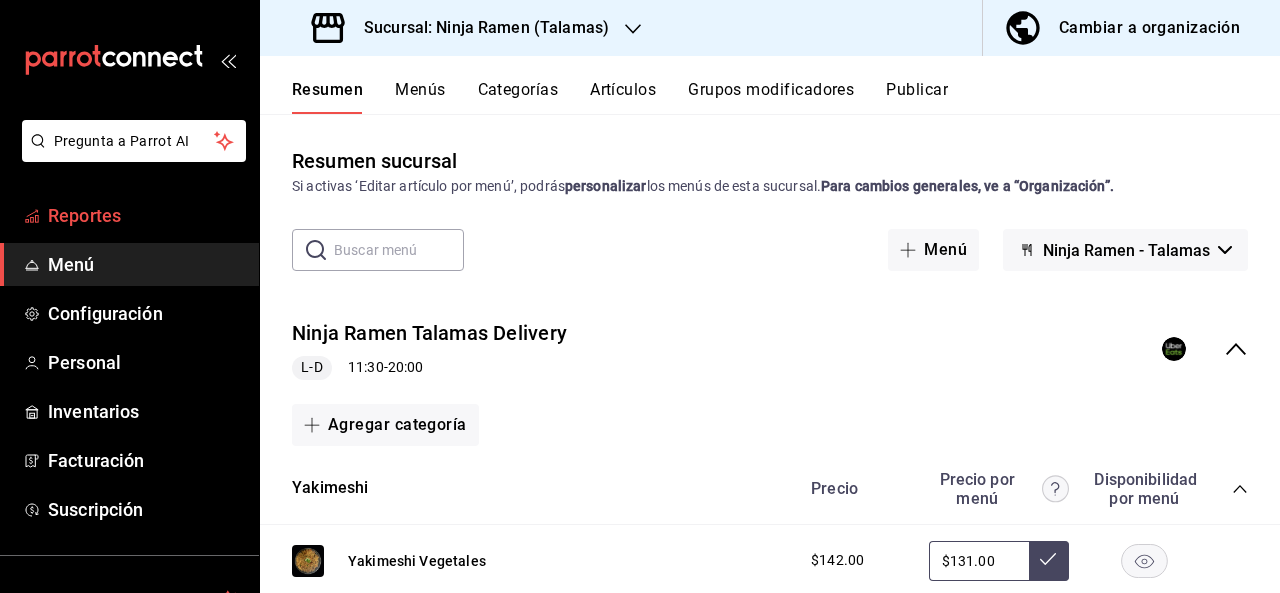 click on "Reportes" at bounding box center (145, 215) 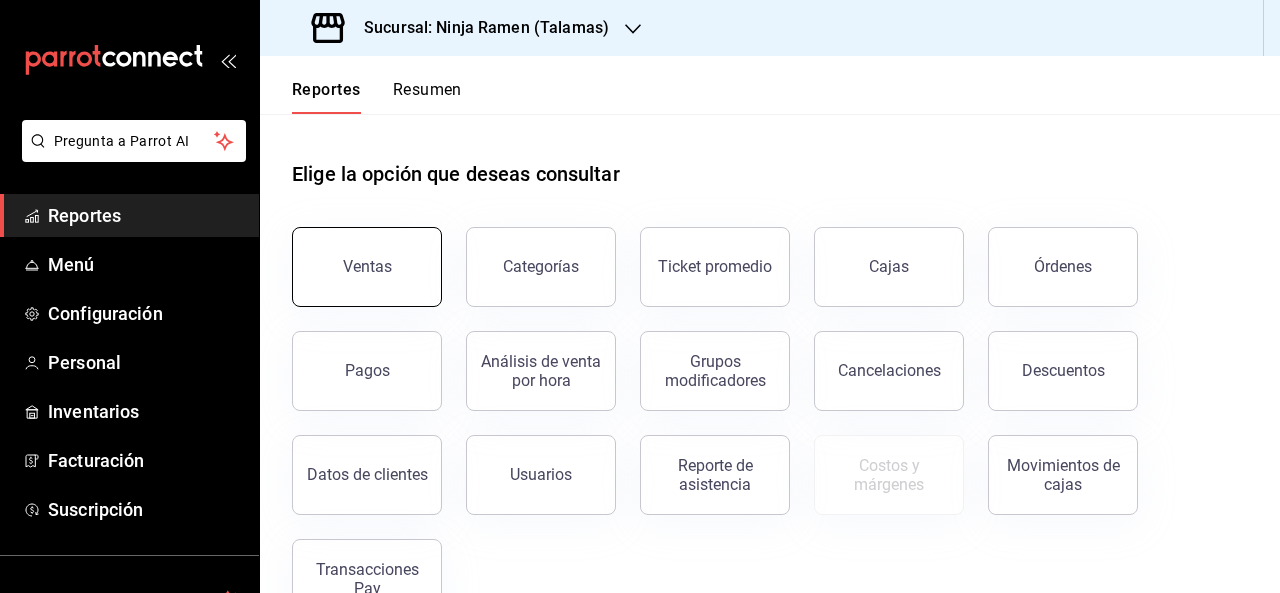 click on "Ventas" at bounding box center [367, 266] 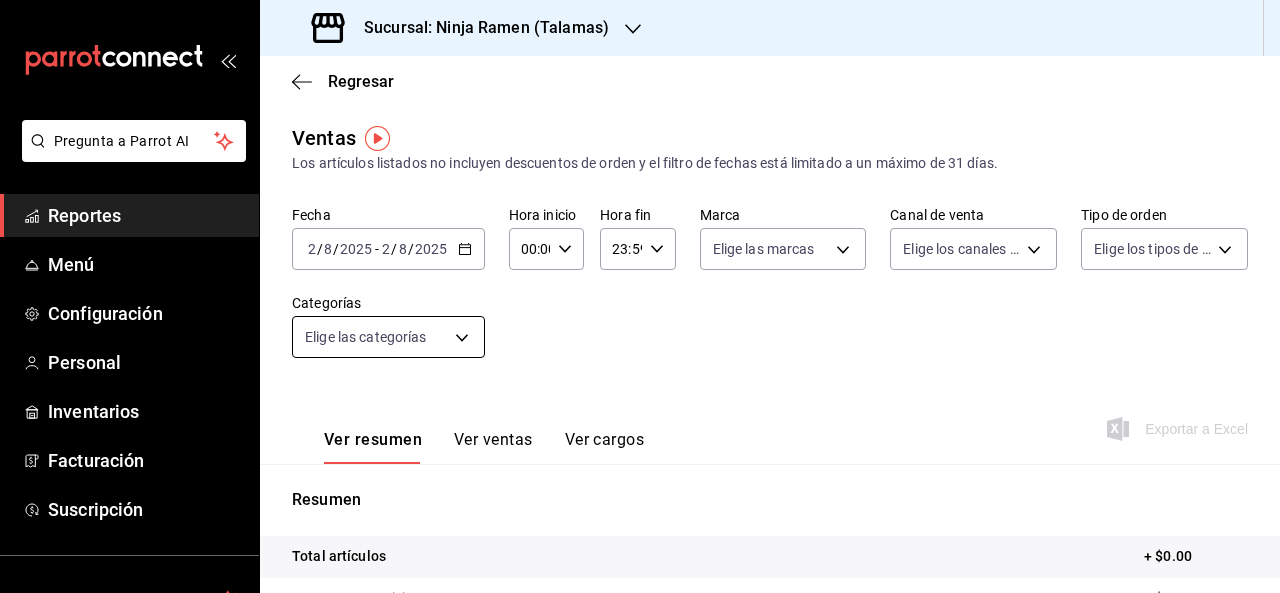 click on "Pregunta a Parrot AI Reportes   Menú   Configuración   Personal   Inventarios   Facturación   Suscripción   Ayuda Recomienda Parrot   [FIRST] [LAST]   Sugerir nueva función   Sucursal: Ninja Ramen (Talamas) Regresar Ventas Los artículos listados no incluyen descuentos de orden y el filtro de fechas está limitado a un máximo de 31 días. Fecha [DATE]   [DATE] - [DATE]   [DATE] Hora inicio 00:00 Hora inicio Hora fin 23:59 Hora fin Marca Elige las marcas Canal de venta Elige los canales de venta Tipo de orden Elige los tipos de orden Categorías Elige las categorías Ver resumen Ver ventas Ver cargos Exportar a Excel Resumen Total artículos + $0.00 Cargos por servicio + $0.00 Venta bruta = $0.00 Descuentos totales - $0.00 Certificados de regalo - $0.00 Venta total = $0.00 Impuestos - $0.00 Venta neta = $0.00 GANA 1 MES GRATIS EN TU SUSCRIPCIÓN AQUÍ Ver video tutorial Ir a video Pregunta a Parrot AI Reportes   Menú   Configuración   Personal   Inventarios   Facturación     Ayuda" at bounding box center [640, 296] 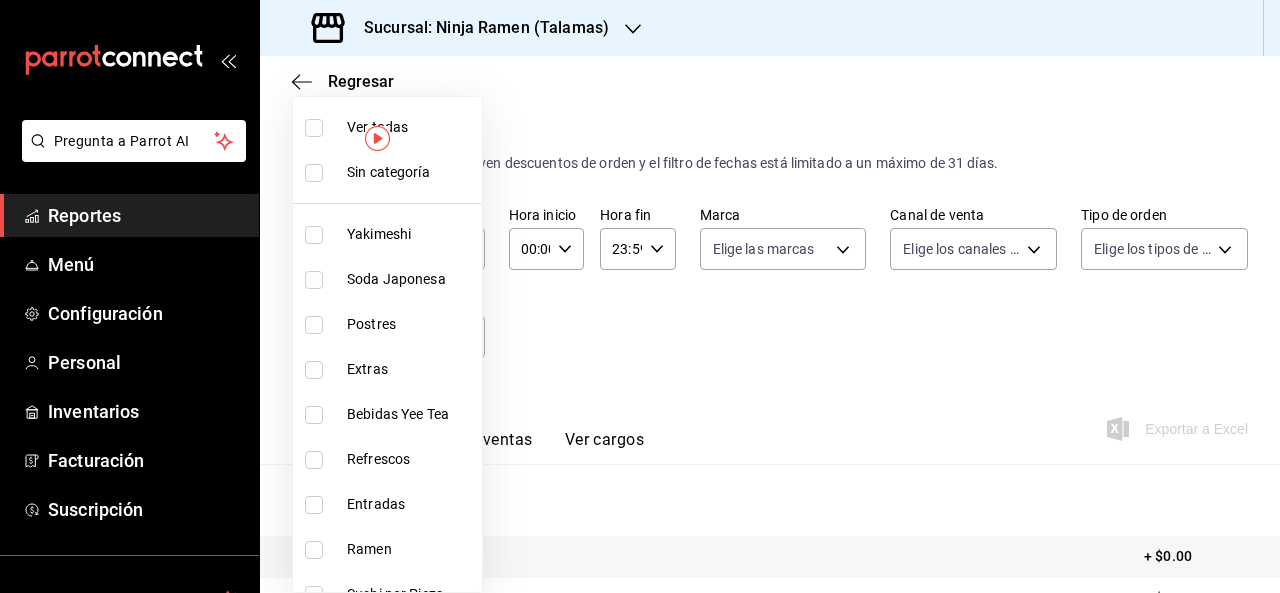 click on "Bebidas Yee Tea" at bounding box center [387, 414] 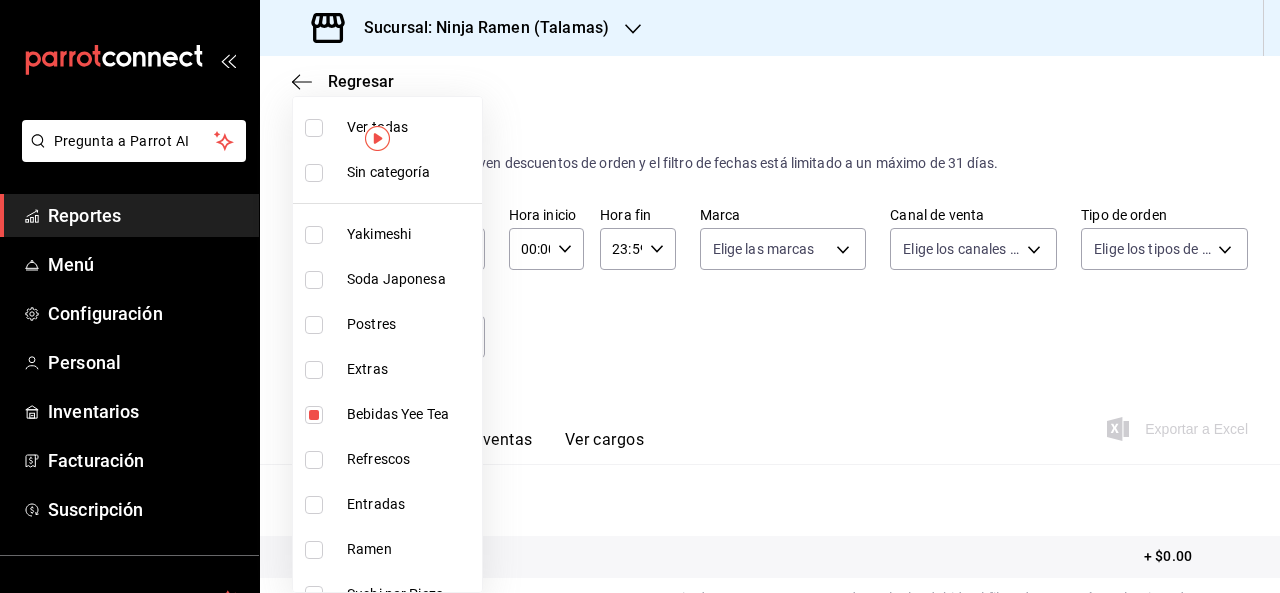 click on "Extras" at bounding box center [410, 369] 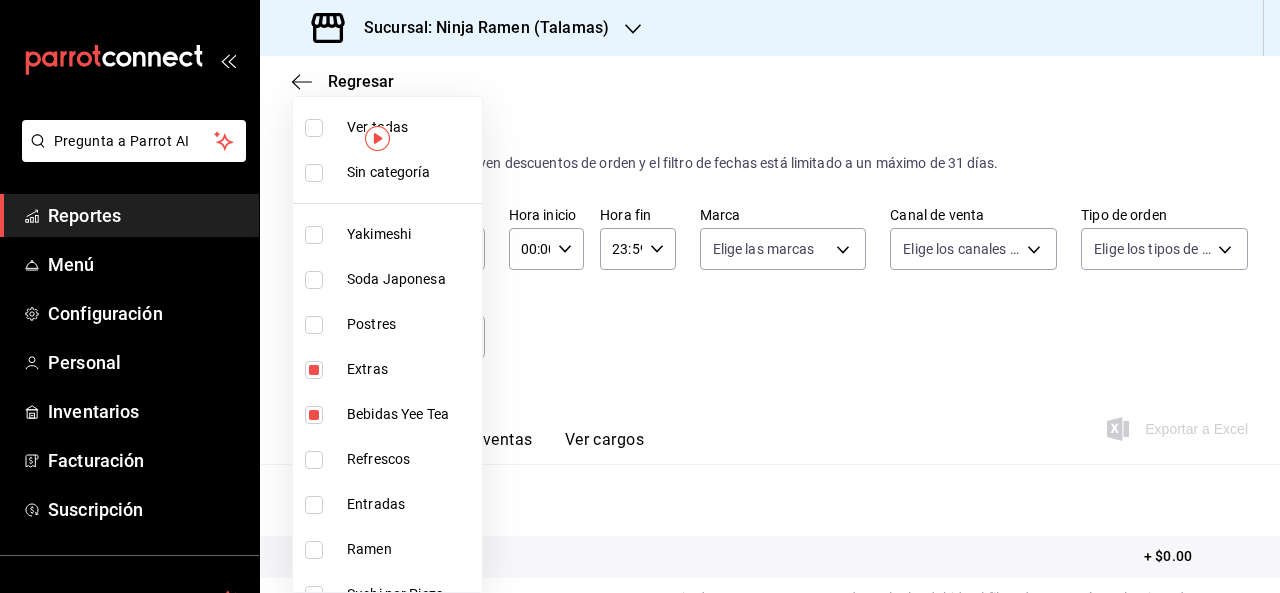 type on "a0fef06b-e5de-401b-b7db-859fed0402a3,0ac20c3e-3c5d-455a-8e05-3d2c5e97ae64" 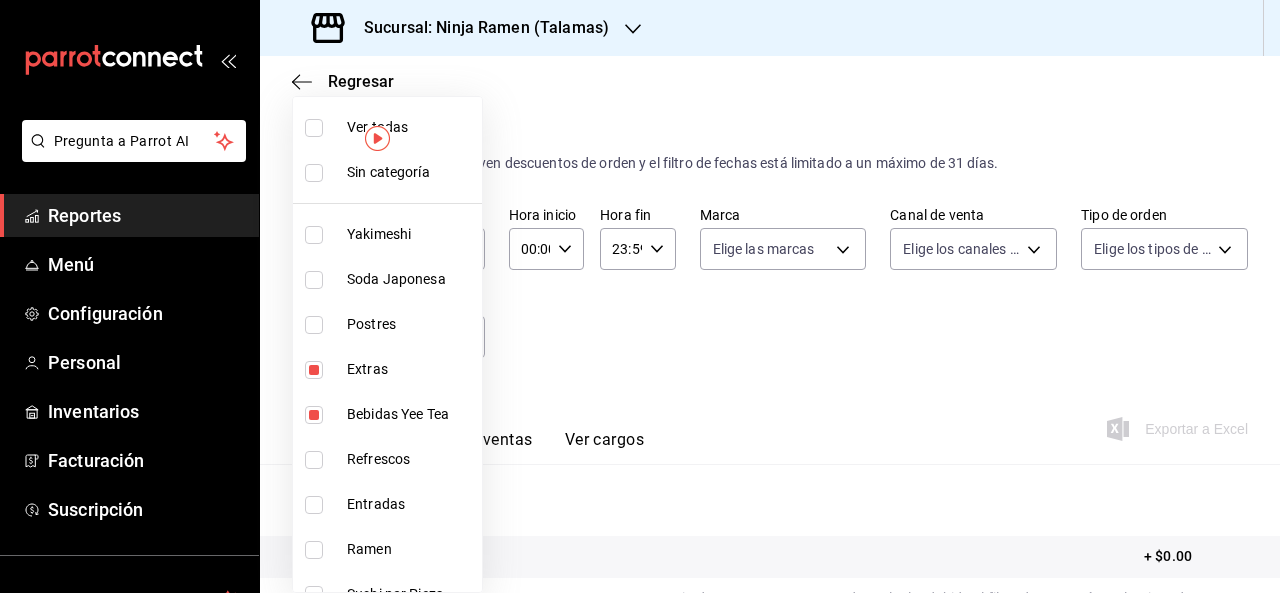 click at bounding box center [640, 296] 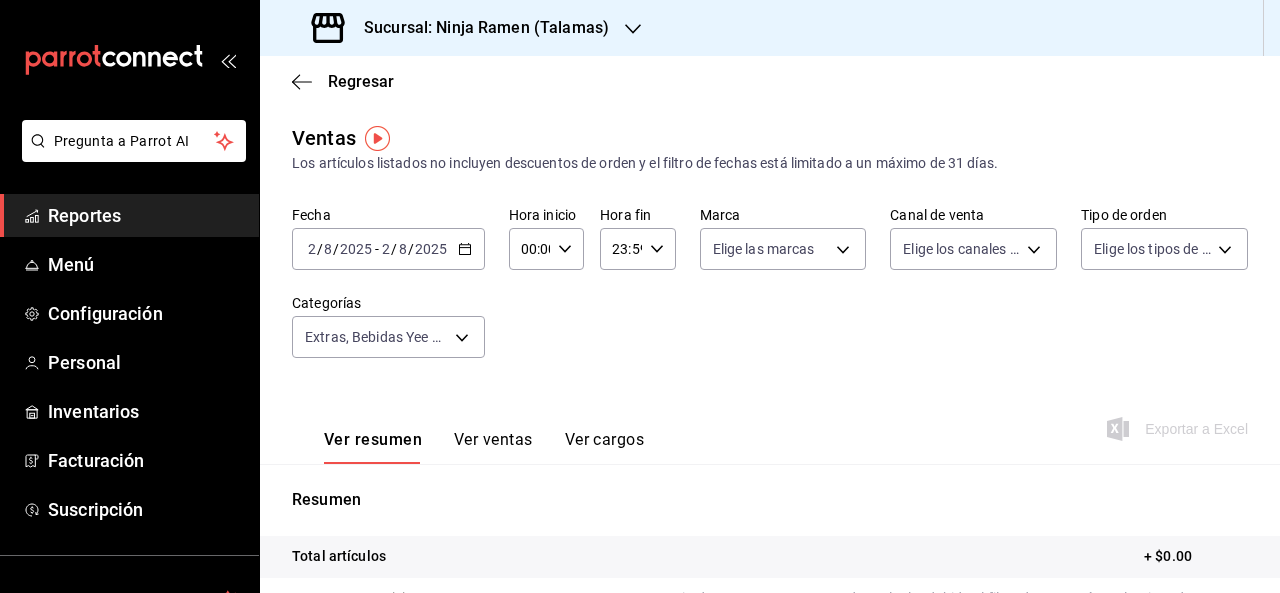 click on "Ver resumen Ver ventas Ver cargos" at bounding box center (468, 435) 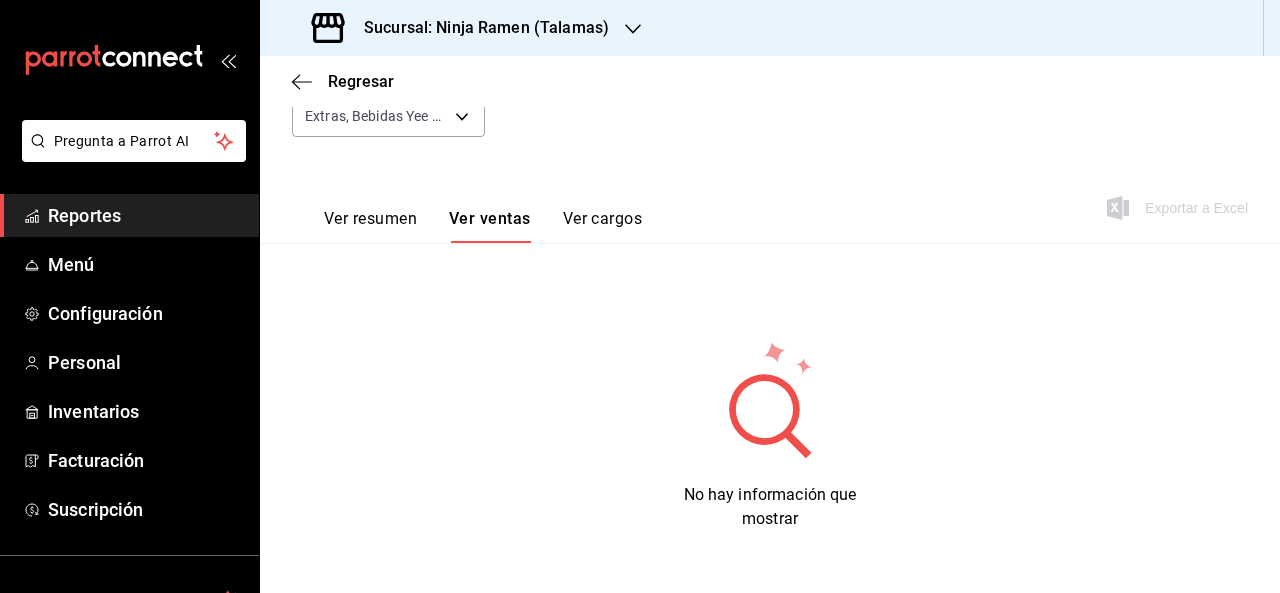 scroll, scrollTop: 2, scrollLeft: 0, axis: vertical 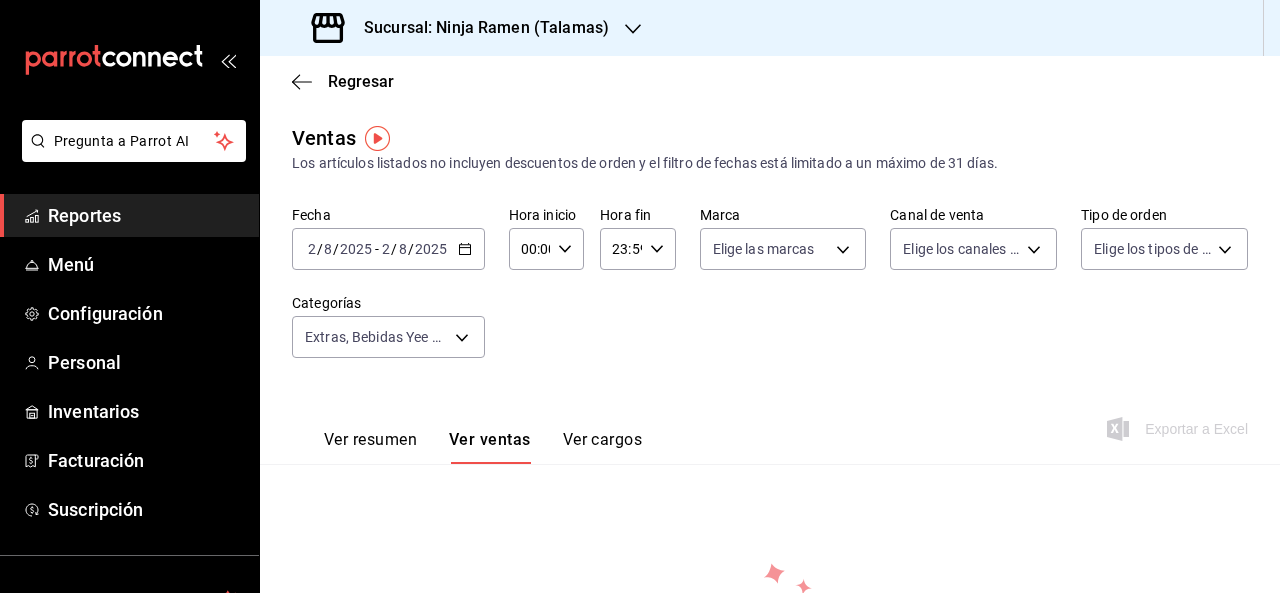 click 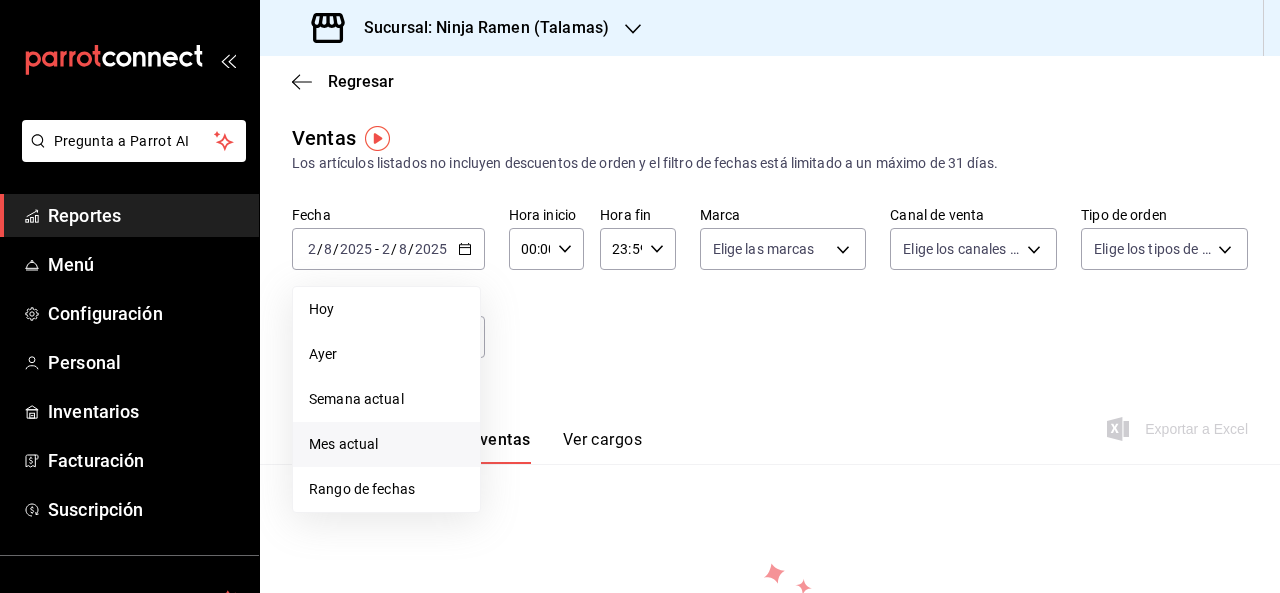 click on "Mes actual" at bounding box center (386, 444) 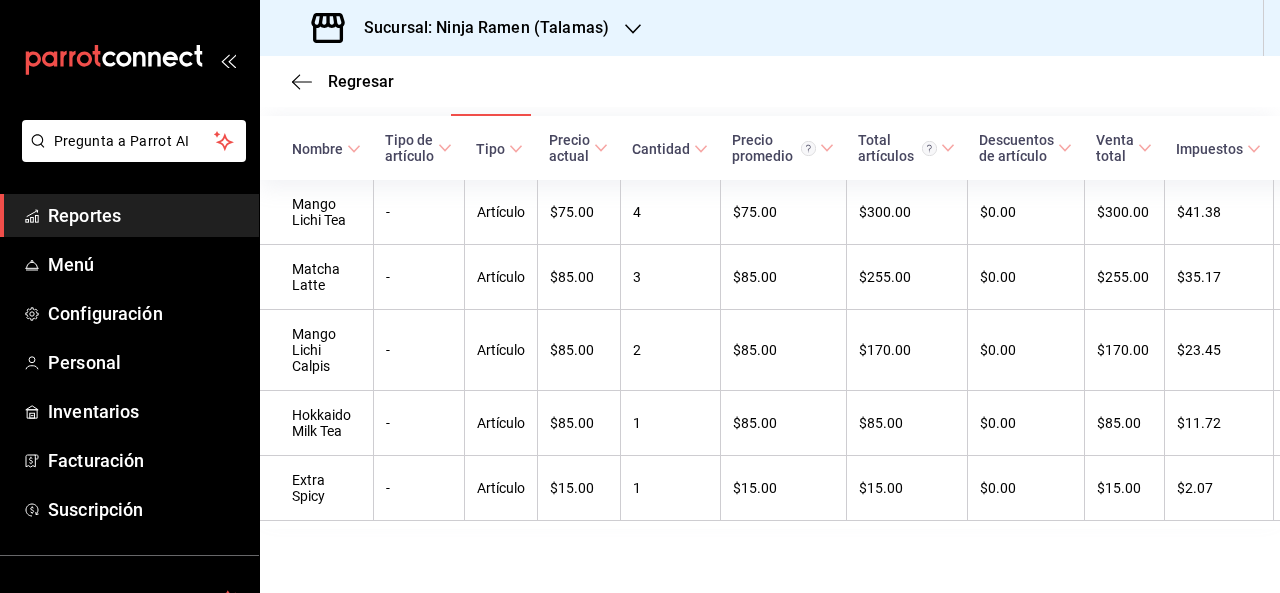 scroll, scrollTop: 0, scrollLeft: 0, axis: both 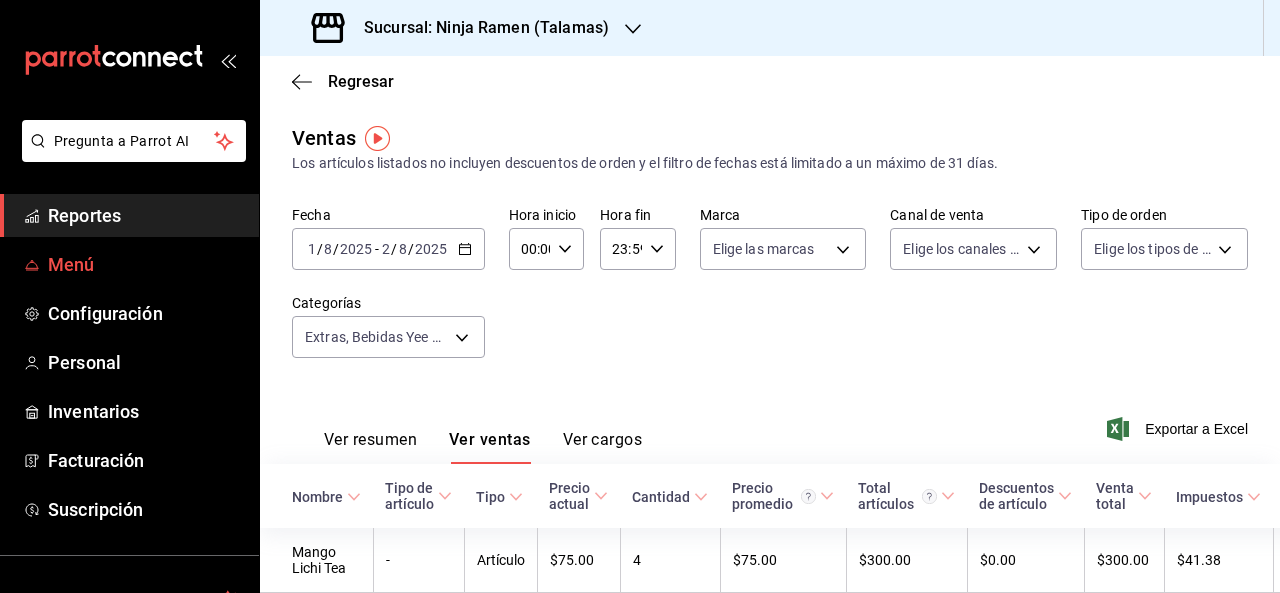 click on "Menú" at bounding box center (145, 264) 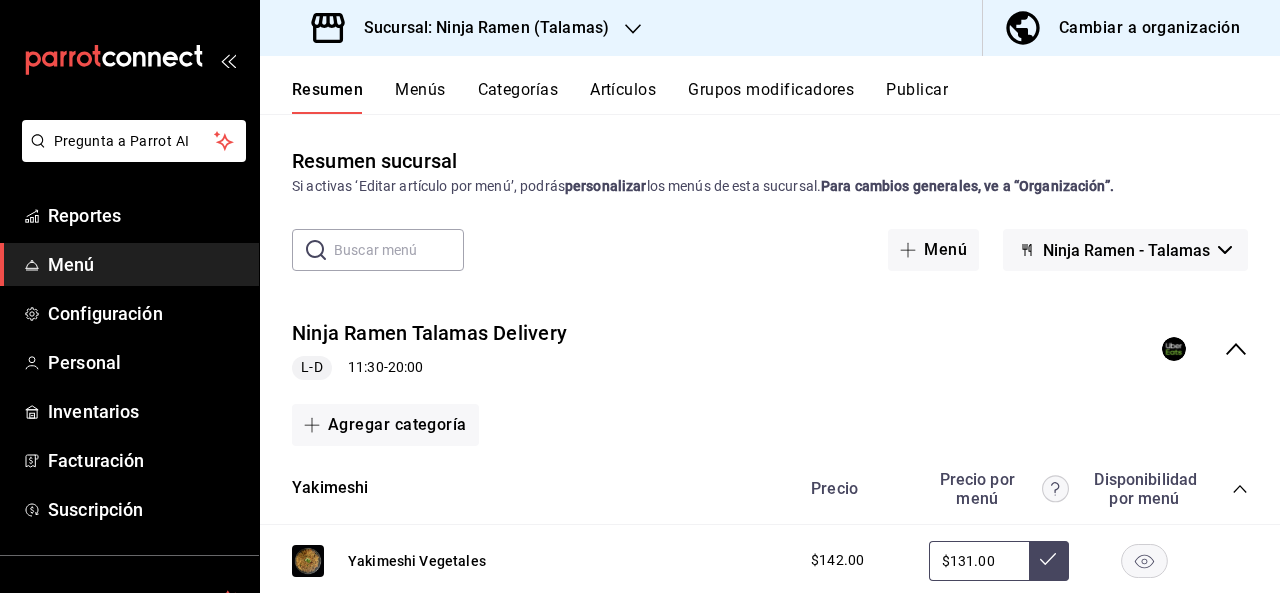 click on "Artículos" at bounding box center [623, 97] 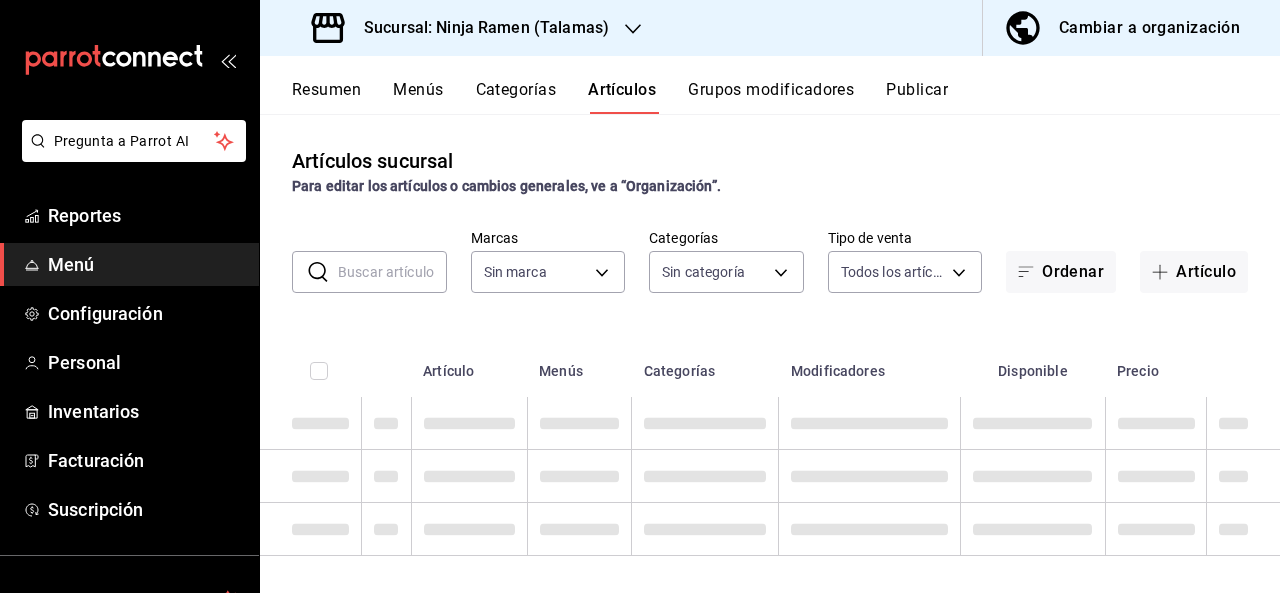 type on "3df17b58-6713-4c64-80bc-85e39972cf17" 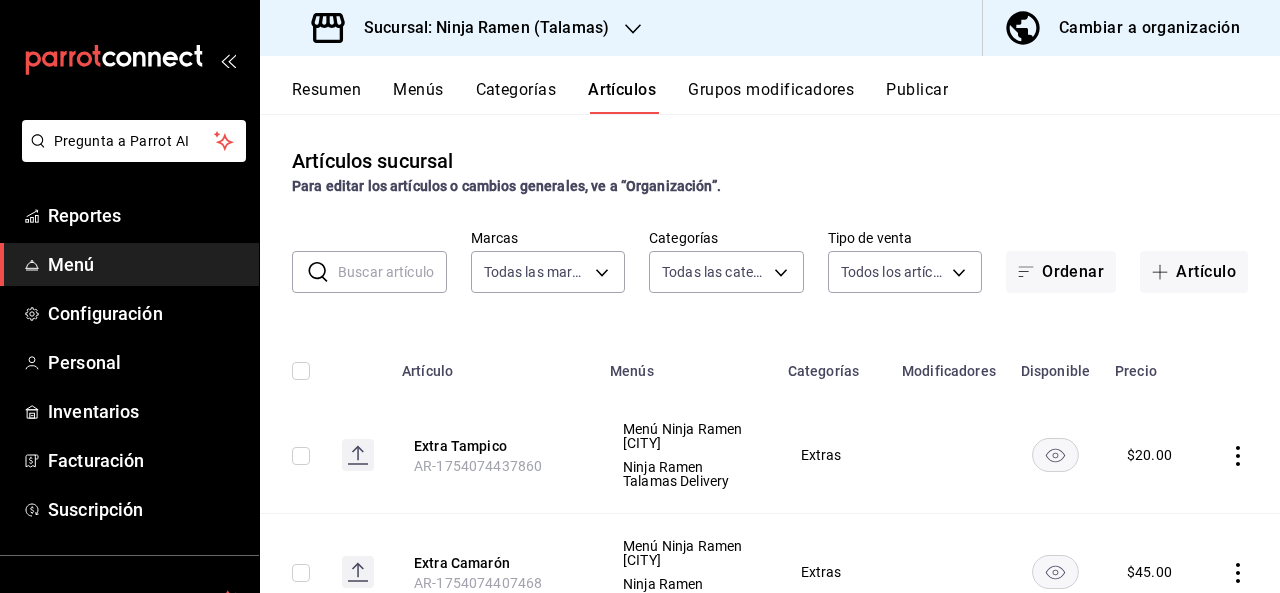 type on "e782c7ff-71d0-48c5-afb8-085fb3dd265a,d06bcf15-6756-477d-a224-1e7593fbe605,63b626f2-f1ab-4086-8ed7-884c4a288045,0ac20c3e-3c5d-455a-8e05-3d2c5e97ae64,a0fef06b-e5de-401b-b7db-859fed0402a3,48d23293-f79e-4615-98b7-bc472d375d6e,6e0f6e4c-ef67-497f-9f08-17c4ed07657c,562d68e8-e5e9-48f5-834a-4500a4bb72ed,64266a1d-c799-4696-ae54-daaedffee01b,ef59ba92-d3ea-4797-8052-208995fd48fe,823948e4-5835-4e7d-97ab-0ba39167d222,e4ab7bf7-1701-4cc6-a43e-2876cbb6876c" 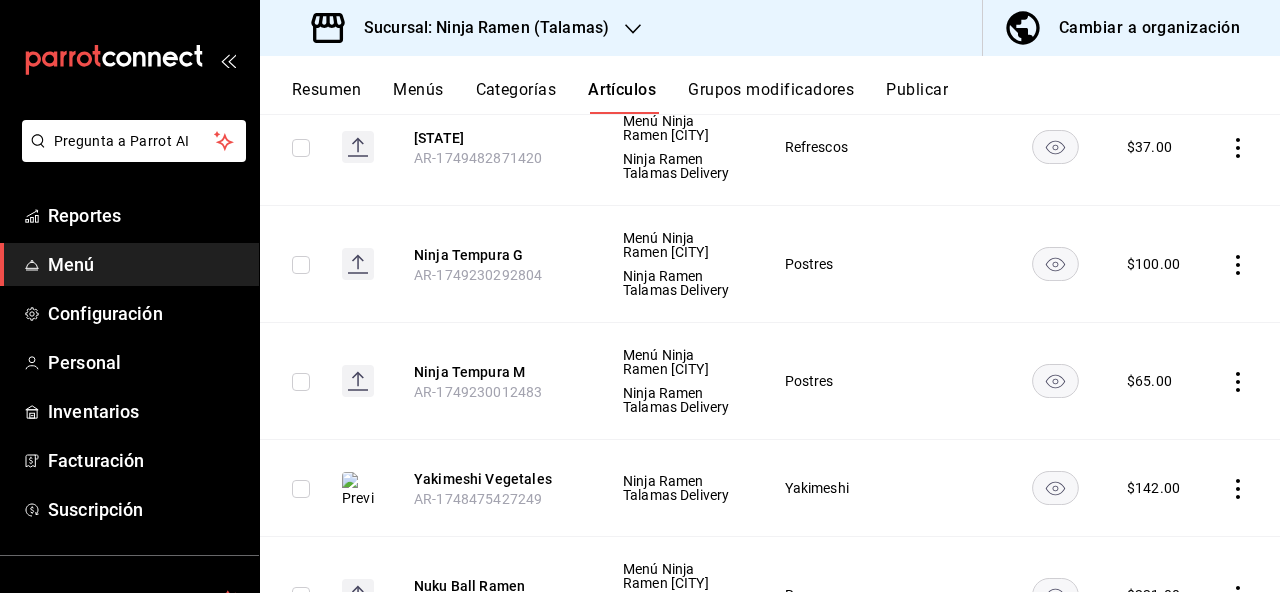 scroll, scrollTop: 0, scrollLeft: 0, axis: both 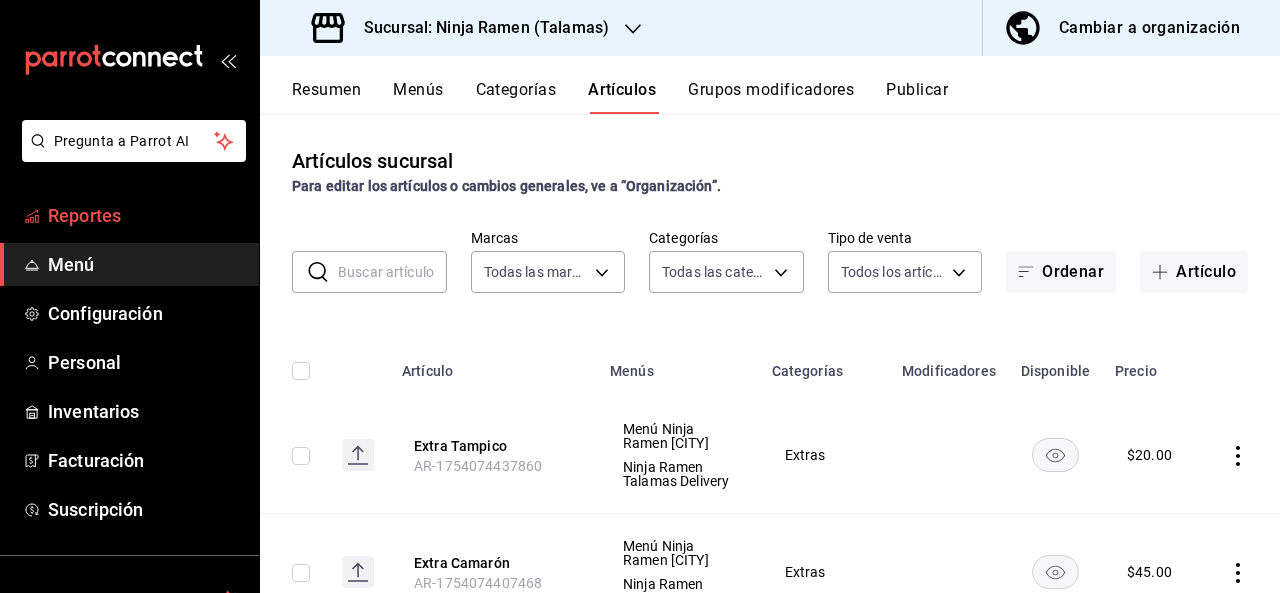 click on "Reportes" at bounding box center (145, 215) 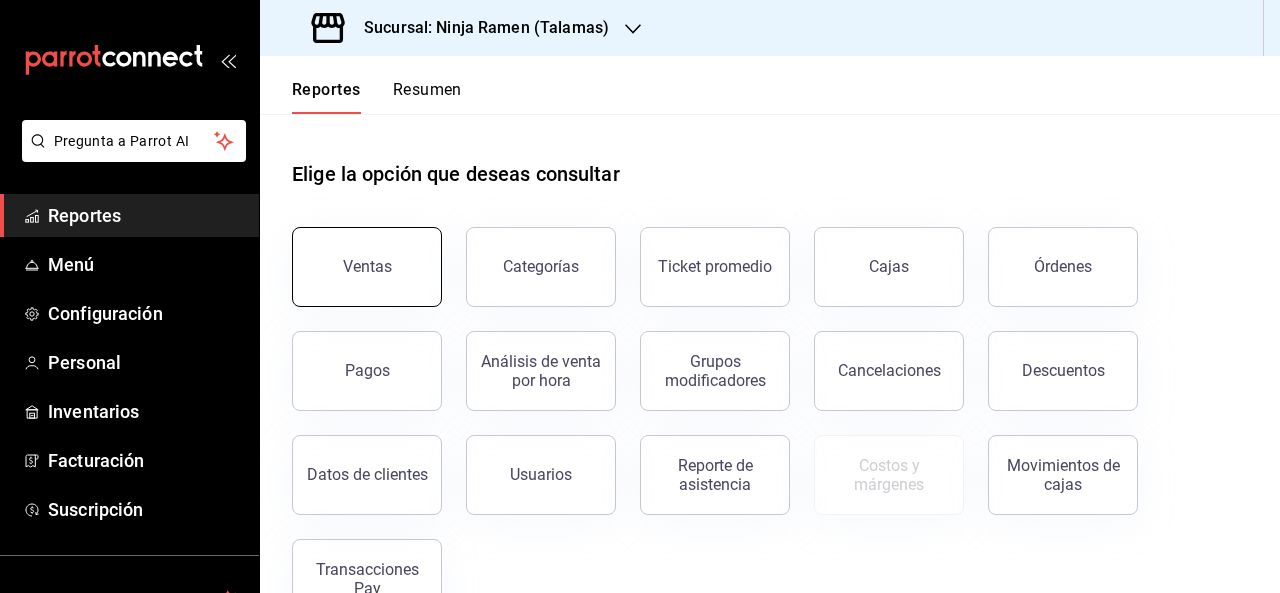 click on "Ventas" at bounding box center [367, 267] 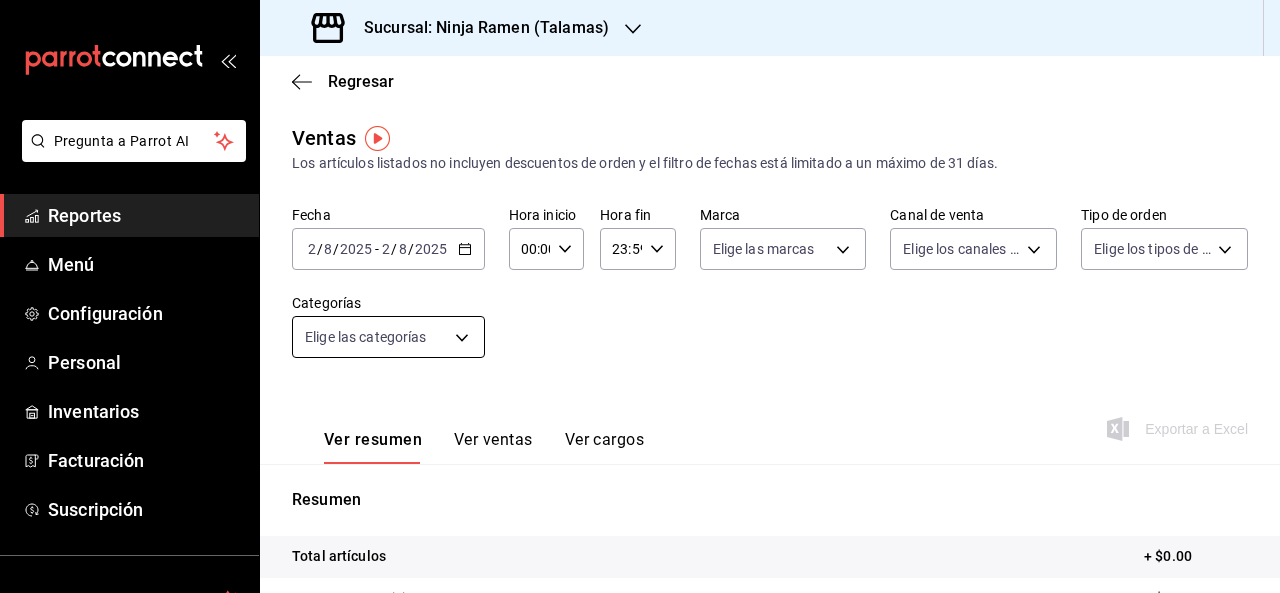 click on "Pregunta a Parrot AI Reportes   Menú   Configuración   Personal   Inventarios   Facturación   Suscripción   Ayuda Recomienda Parrot   [FIRST] [LAST]   Sugerir nueva función   Sucursal: Ninja Ramen (Talamas) Regresar Ventas Los artículos listados no incluyen descuentos de orden y el filtro de fechas está limitado a un máximo de 31 días. Fecha [DATE]   [DATE] - [DATE]   [DATE] Hora inicio 00:00 Hora inicio Hora fin 23:59 Hora fin Marca Elige las marcas Canal de venta Elige los canales de venta Tipo de orden Elige los tipos de orden Categorías Elige las categorías Ver resumen Ver ventas Ver cargos Exportar a Excel Resumen Total artículos + $0.00 Cargos por servicio + $0.00 Venta bruta = $0.00 Descuentos totales - $0.00 Certificados de regalo - $0.00 Venta total = $0.00 Impuestos - $0.00 Venta neta = $0.00 GANA 1 MES GRATIS EN TU SUSCRIPCIÓN AQUÍ Ver video tutorial Ir a video Pregunta a Parrot AI Reportes   Menú   Configuración   Personal   Inventarios   Facturación     Ayuda" at bounding box center (640, 296) 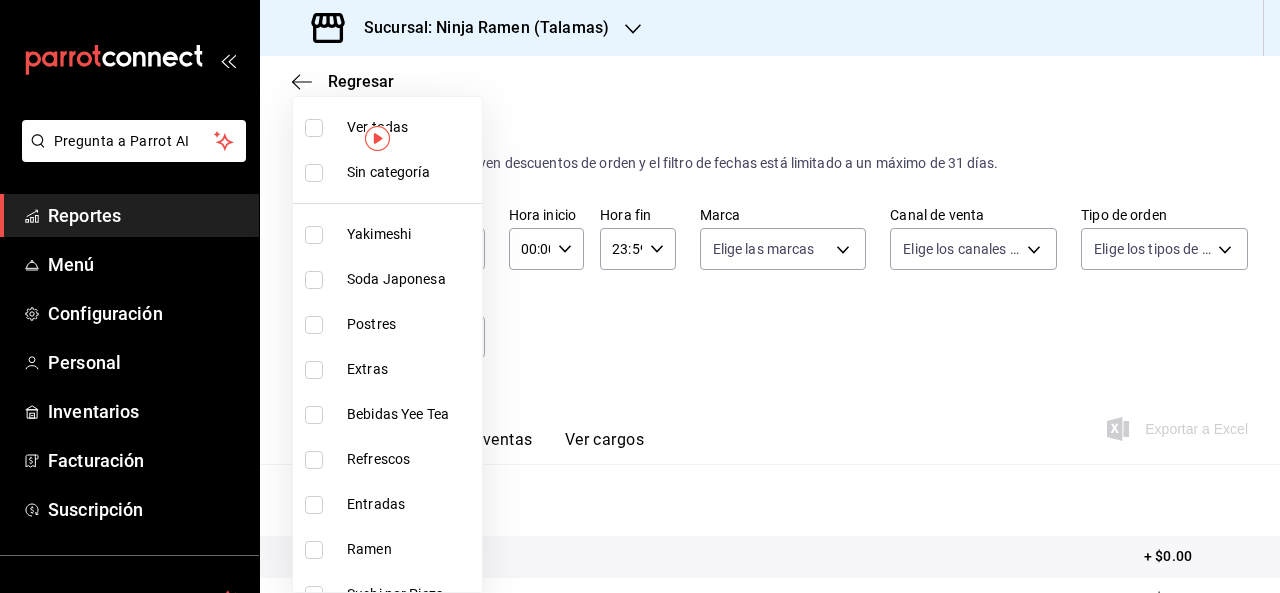 click on "Postres" at bounding box center [410, 324] 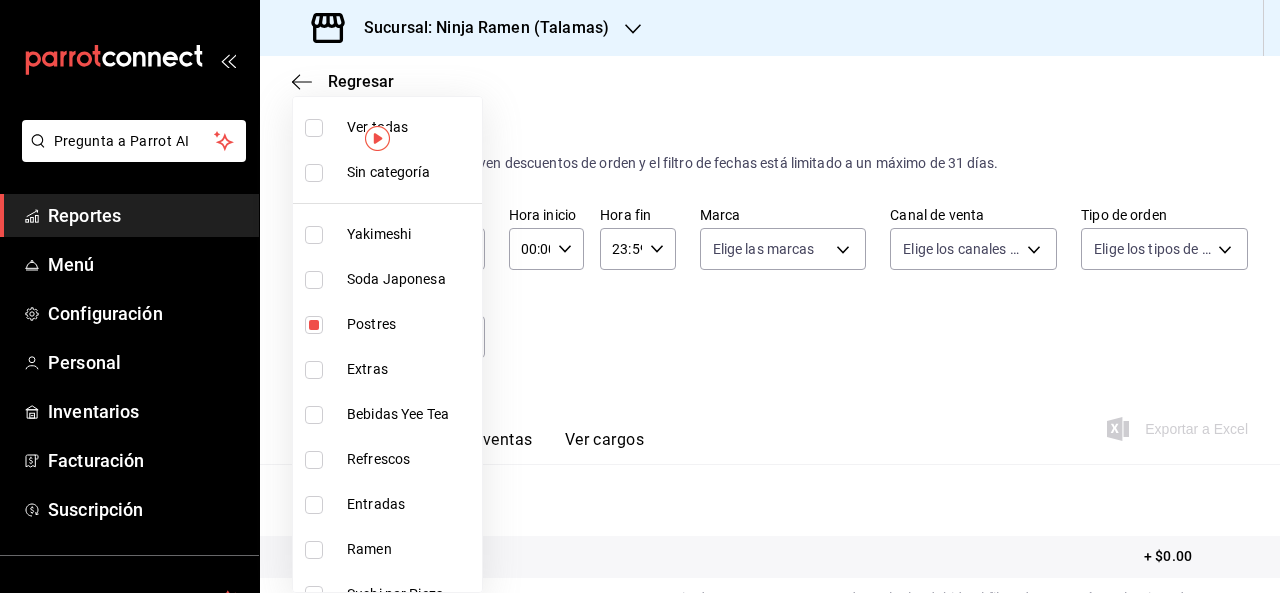click at bounding box center [640, 296] 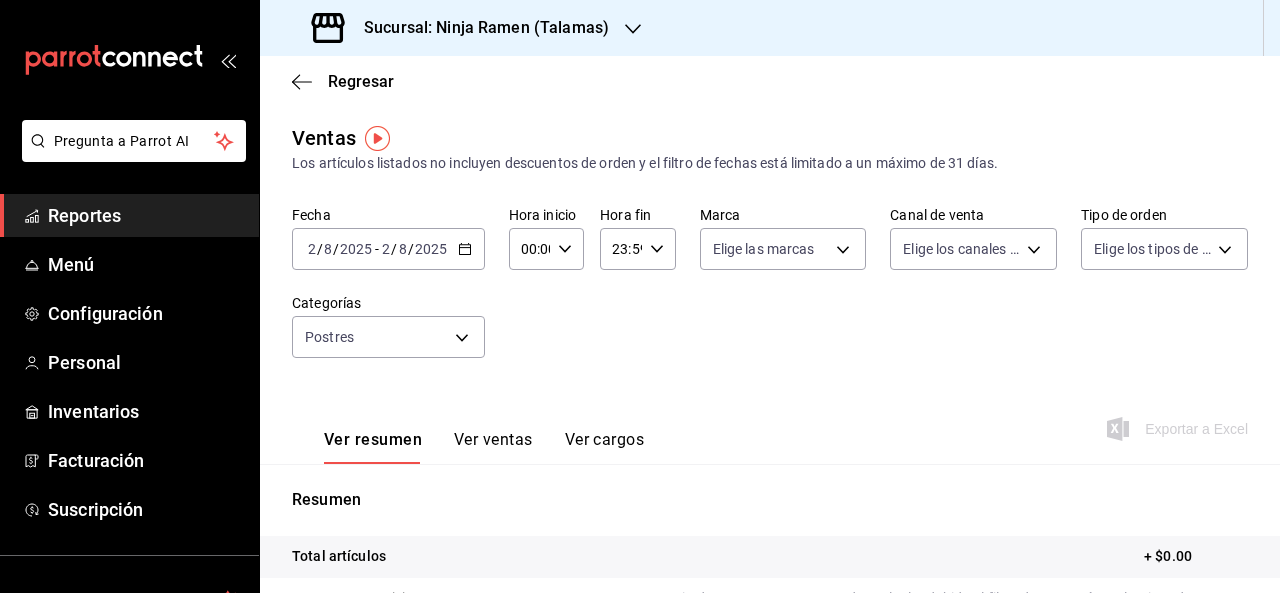 click on "Resumen Total artículos + $0.00 Cargos por servicio  Sin datos por que no se pueden calcular debido al filtro de categorías seleccionado Venta bruta = $0.00 Descuentos totales  Sin datos por que no se pueden calcular debido al filtro de categorías seleccionado Certificados de regalo  Sin datos por que no se pueden calcular debido al filtro de categorías seleccionado Venta total = $0.00 Impuestos - $0.00 Venta neta = $0.00" at bounding box center [770, 679] 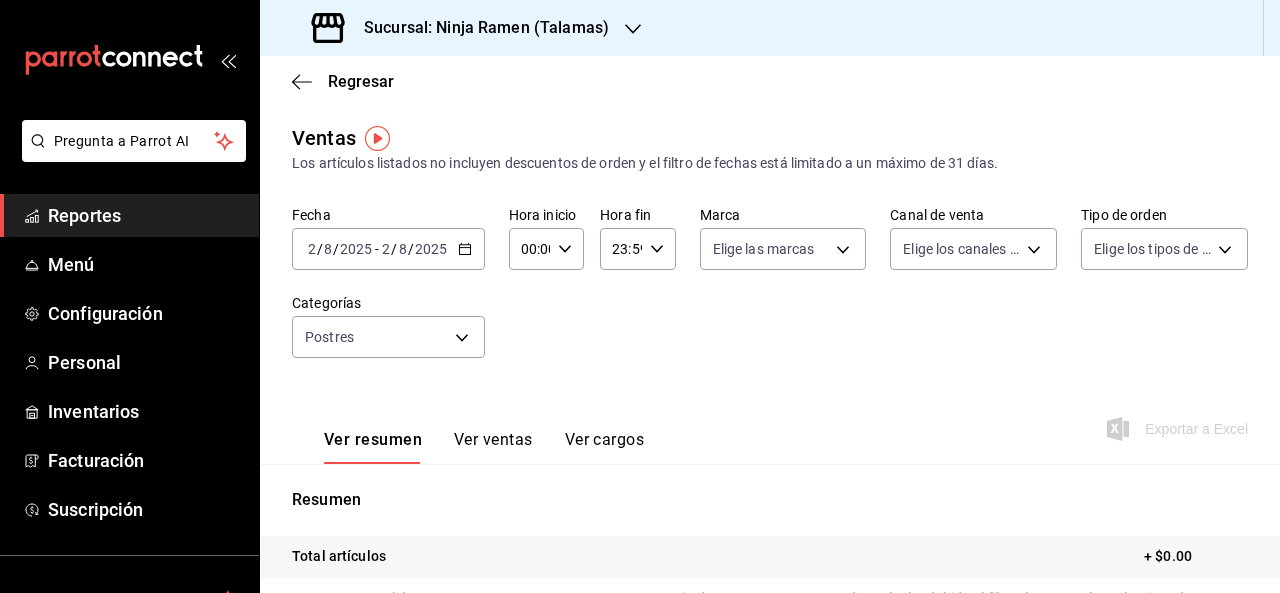 click on "Ver ventas" at bounding box center [493, 447] 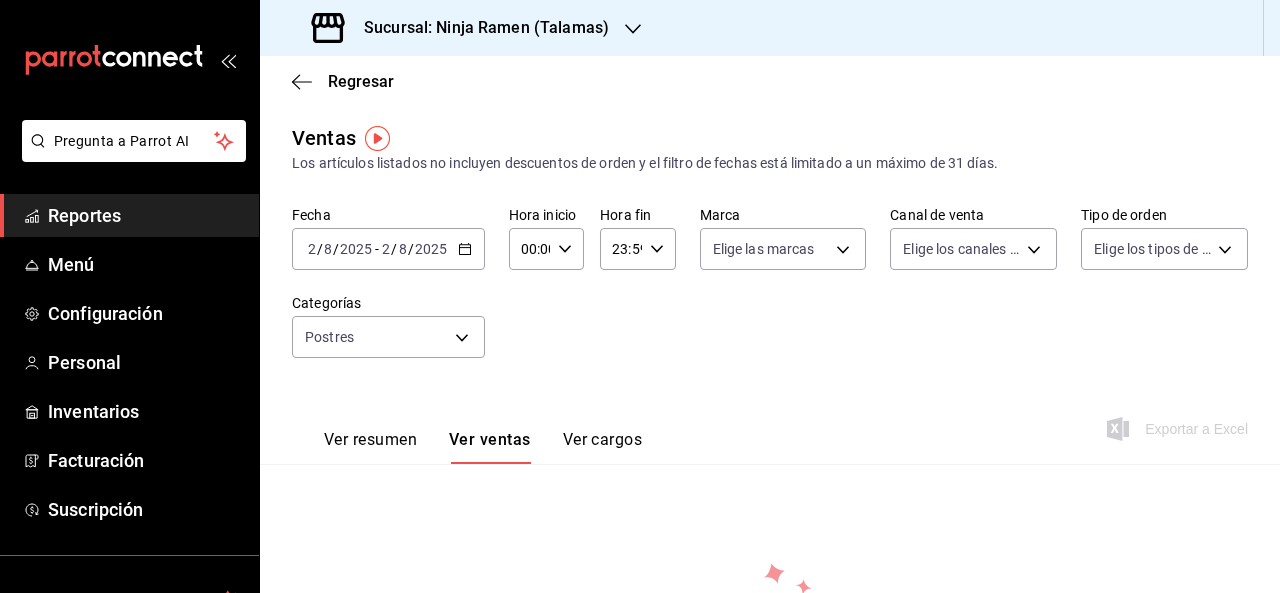 click on "2025-08-02 2 / 8 / 2025 - 2025-08-02 2 / 8 / 2025" at bounding box center (388, 249) 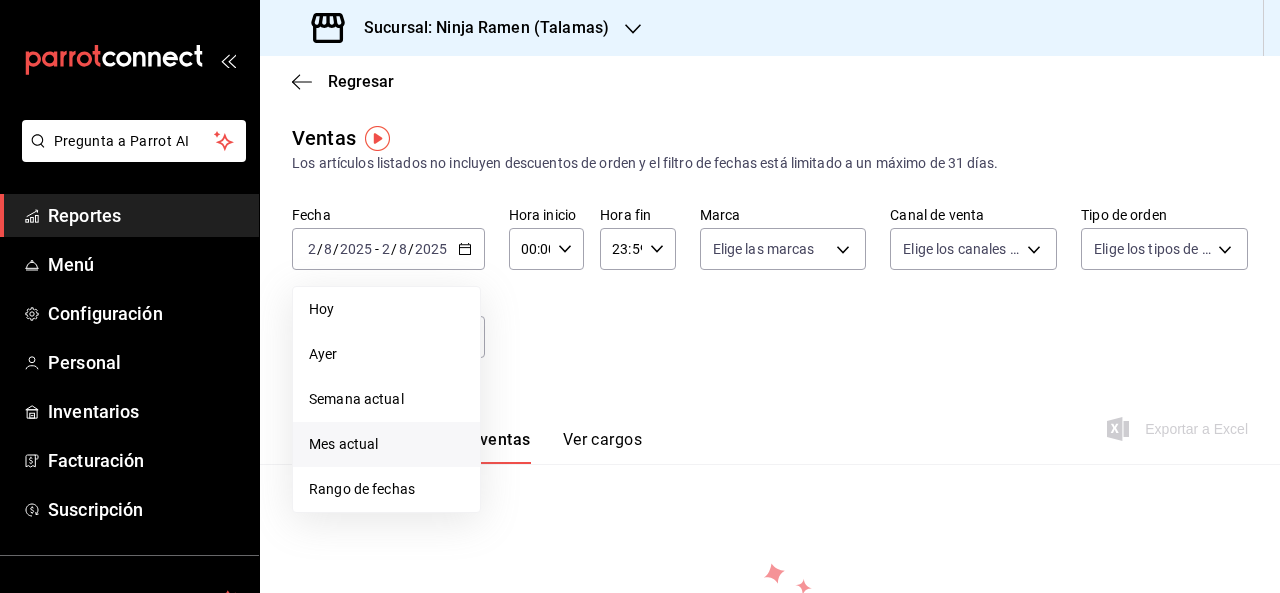 click on "Mes actual" at bounding box center [386, 444] 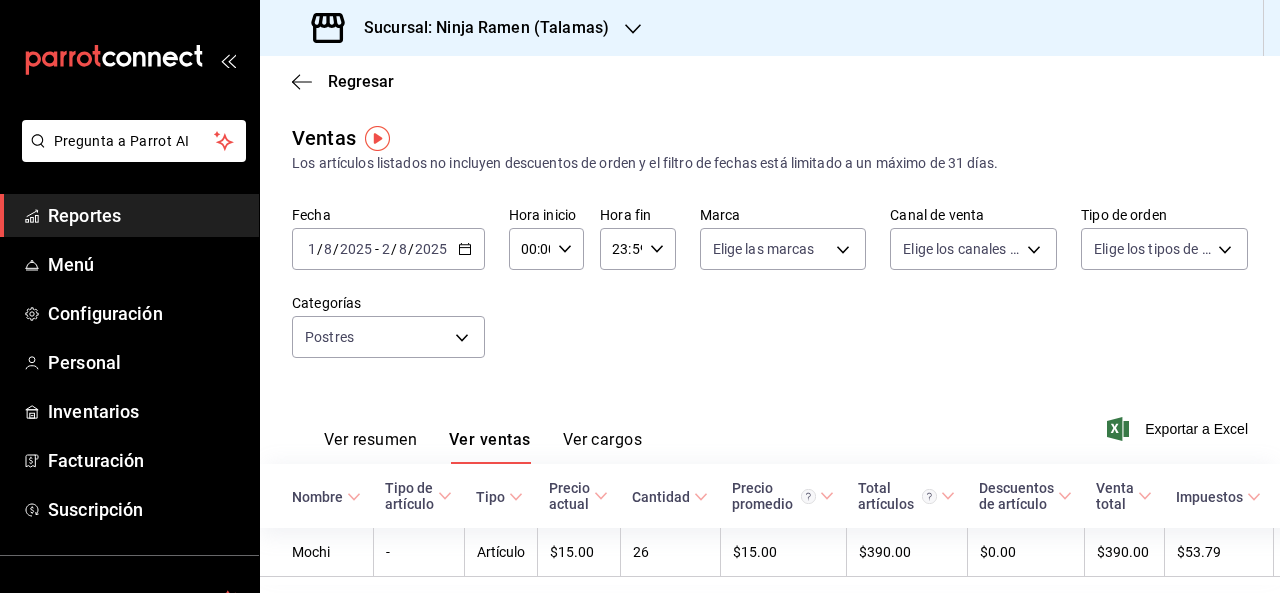 click on "Ver resumen Ver ventas Ver cargos" at bounding box center (467, 435) 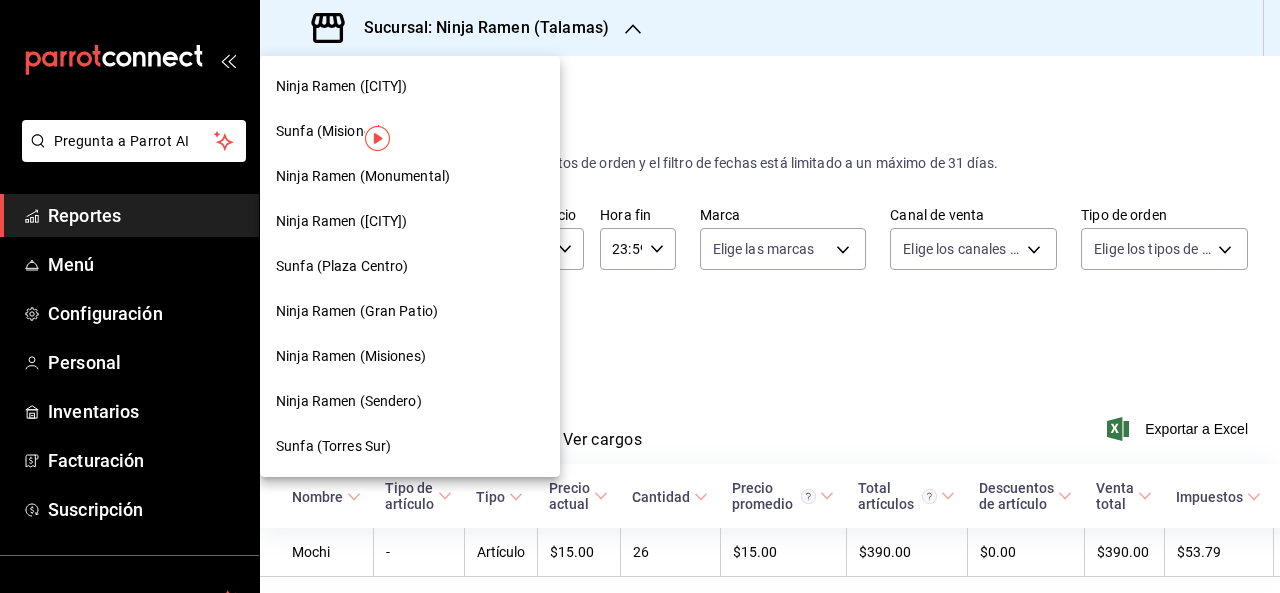 click on "Ninja Ramen (Monumental)" at bounding box center [363, 176] 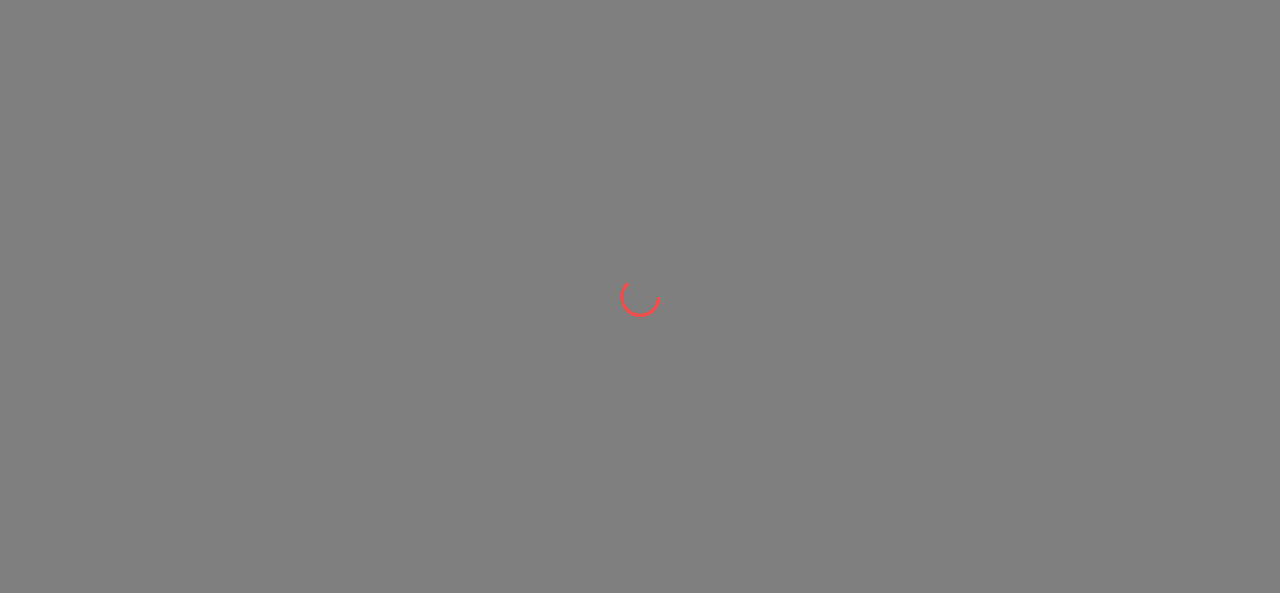 click at bounding box center (640, 296) 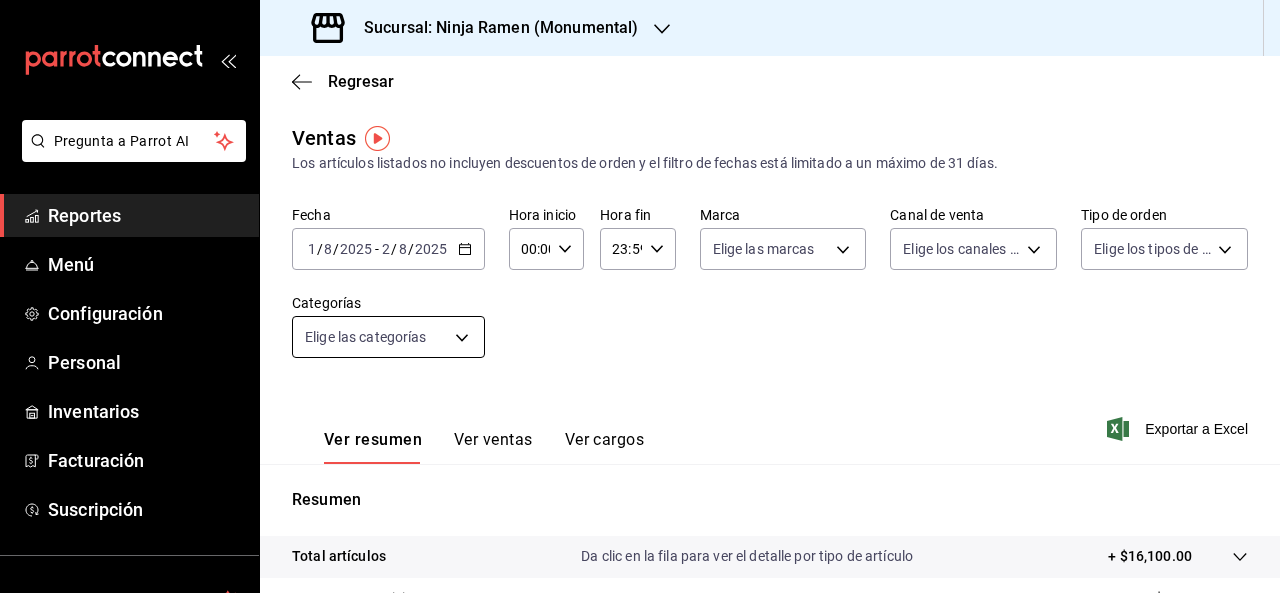 click on "Pregunta a Parrot AI Reportes   Menú   Configuración   Personal   Inventarios   Facturación   Suscripción   Ayuda Recomienda Parrot   [FIRST] [LAST]   Sugerir nueva función   Sucursal: Ninja Ramen ([CITY]) Regresar Ventas Los artículos listados no incluyen descuentos de orden y el filtro de fechas está limitado a un máximo de 31 días. Fecha 2025-08-01 1 / 8 / 2025 - 2025-08-02 2 / 8 / 2025 Hora inicio 00:00 Hora inicio Hora fin 23:59 Hora fin Marca Elige las marcas Canal de venta Elige los canales de venta Tipo de orden Elige los tipos de orden Categorías Elige las categorías Ver resumen Ver ventas Ver cargos Exportar a Excel Resumen Total artículos Da clic en la fila para ver el detalle por tipo de artículo + $16,100.00 Cargos por servicio + $0.00 Venta bruta = $16,100.00 Descuentos totales - $79.50 Certificados de regalo - $0.00 Venta total = $16,020.50 Impuestos - $2,209.72 Venta neta = $13,810.78 GANA 1 MES GRATIS EN TU SUSCRIPCIÓN AQUÍ Ver video tutorial Ir a video Reportes   Menú" at bounding box center [640, 296] 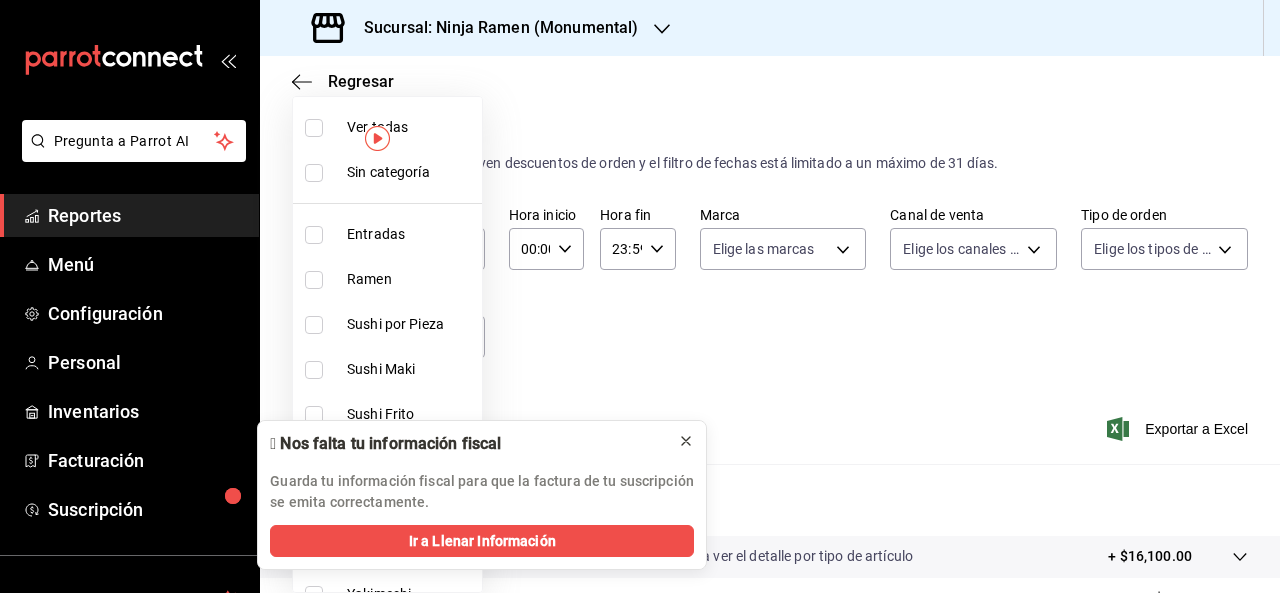 click 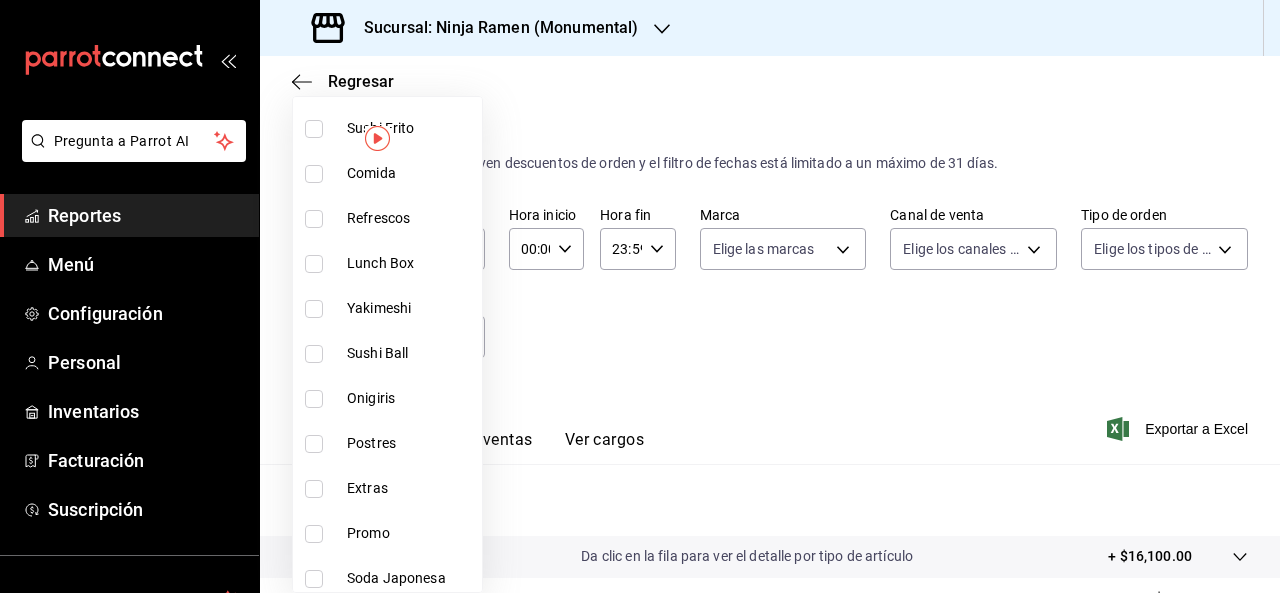 scroll, scrollTop: 294, scrollLeft: 0, axis: vertical 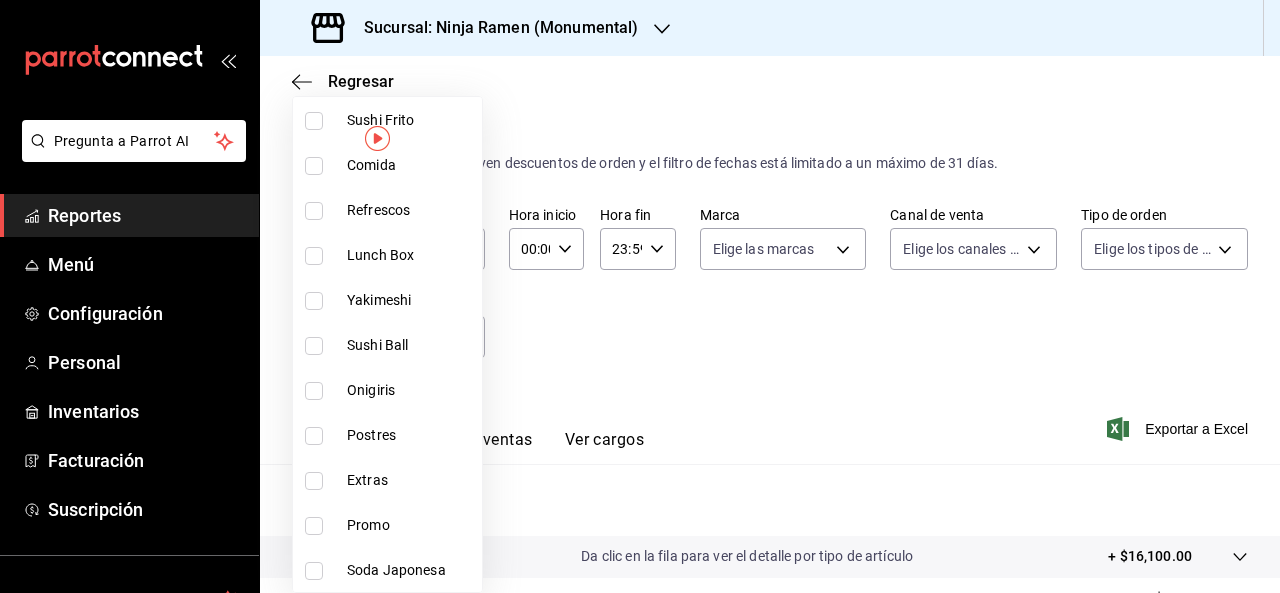 click on "Postres" at bounding box center (410, 435) 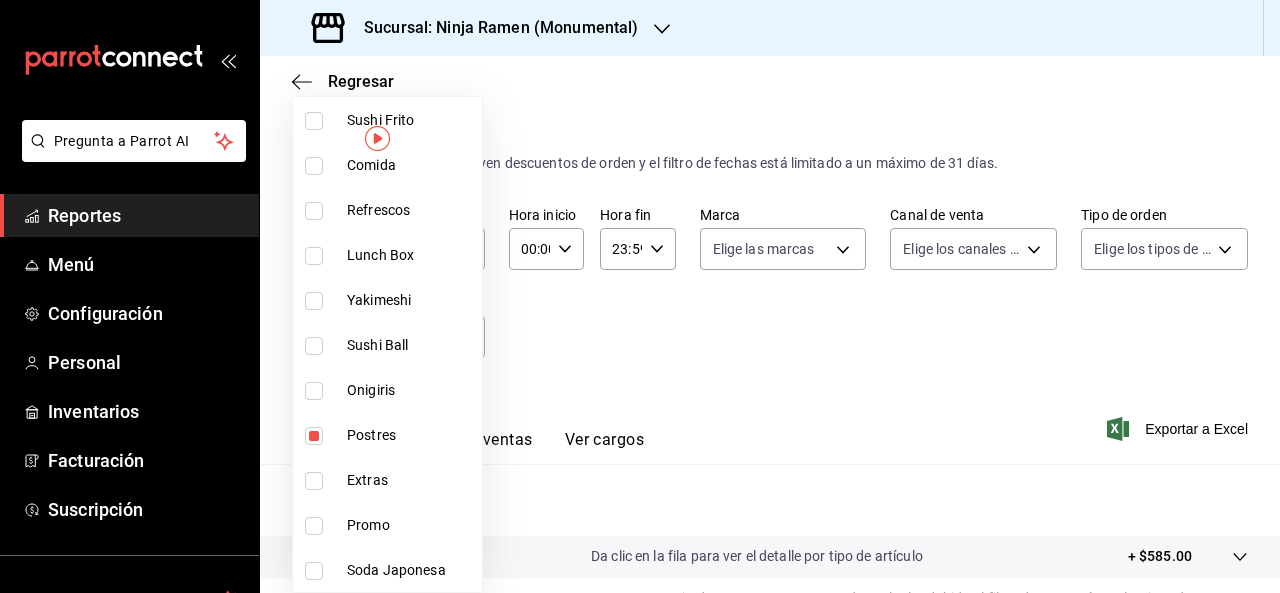 click at bounding box center [640, 296] 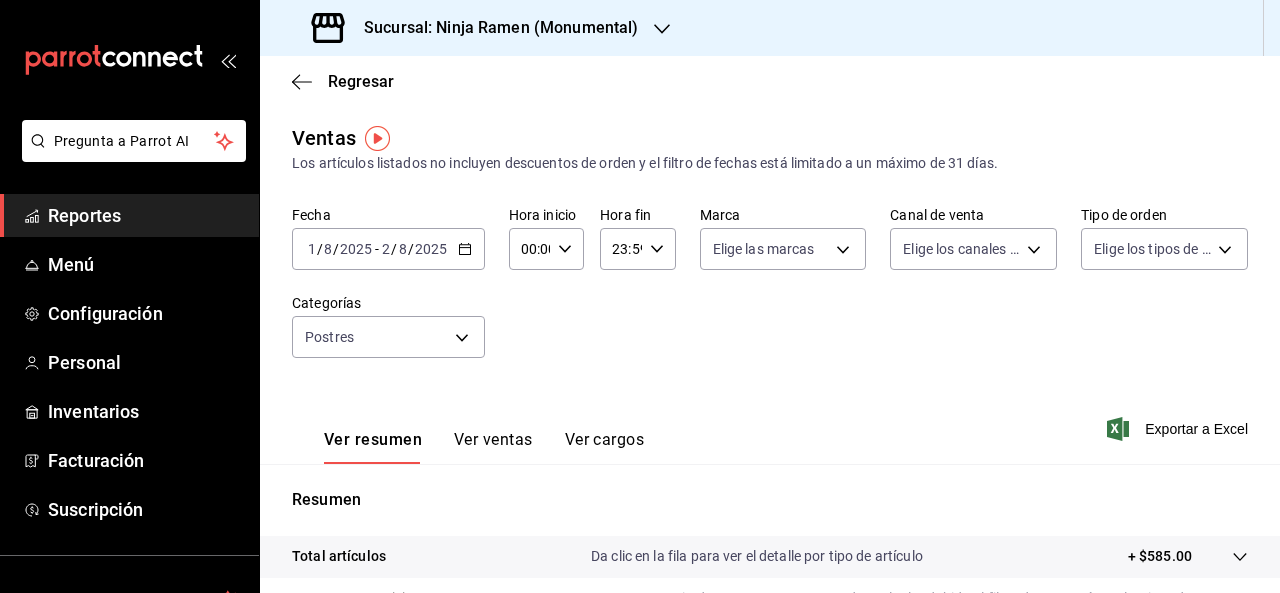 click on "Ver ventas" at bounding box center (493, 447) 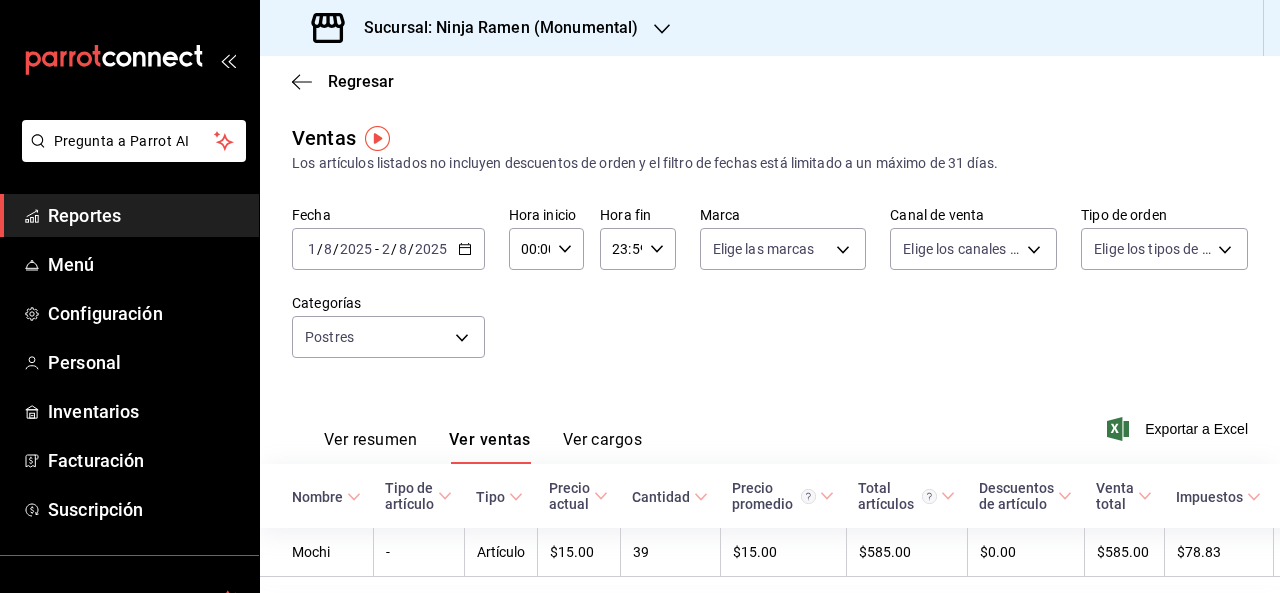 click on "Sucursal: Ninja Ramen (Monumental)" at bounding box center (477, 28) 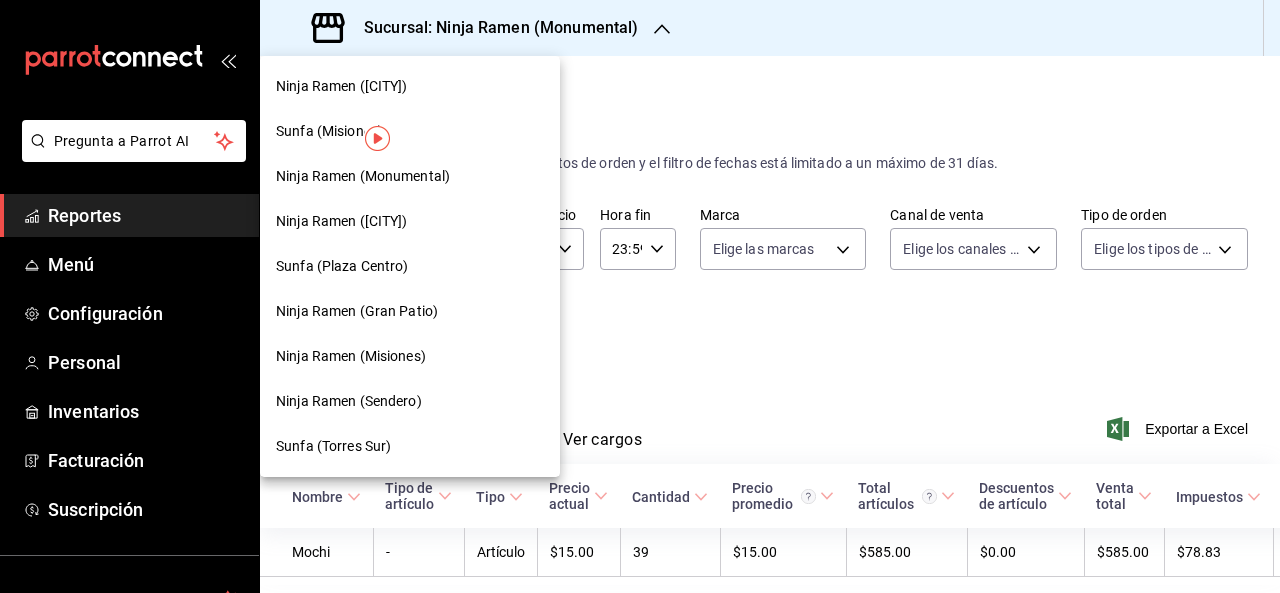 click on "Ninja Ramen (Misiones)" at bounding box center (410, 356) 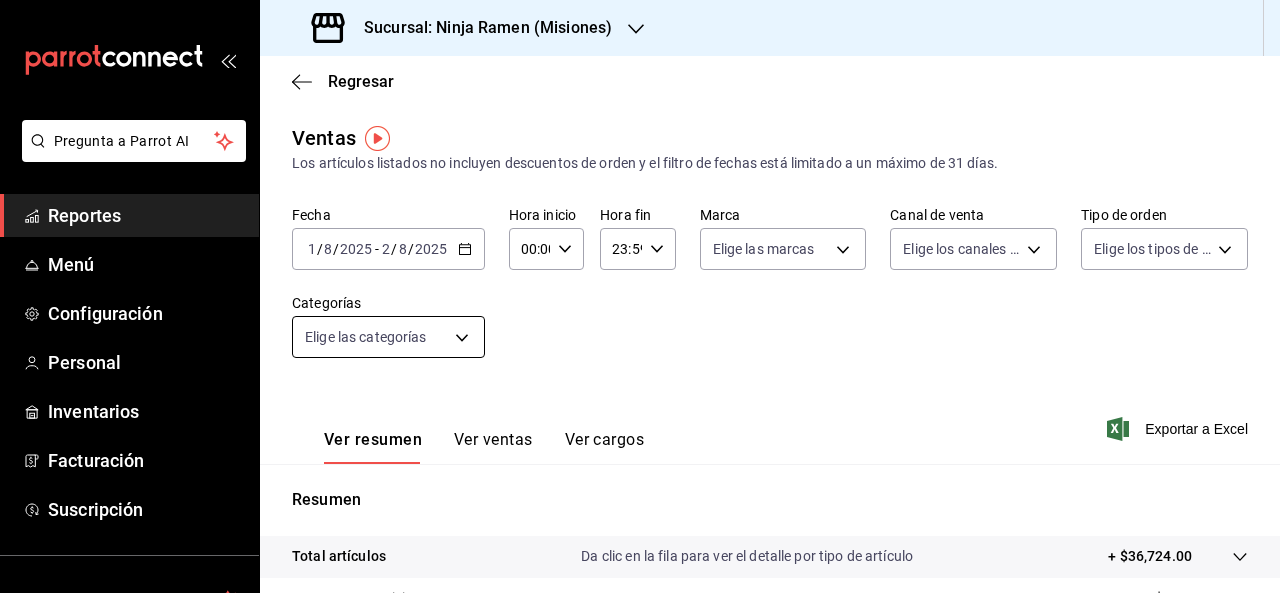 click on "Pregunta a Parrot AI Reportes   Menú   Configuración   Personal   Inventarios   Facturación   Suscripción   Ayuda Recomienda Parrot   [FIRST] [LAST]   Sugerir nueva función   Sucursal: Ninja Ramen ([CITY]) Regresar Ventas Los artículos listados no incluyen descuentos de orden y el filtro de fechas está limitado a un máximo de 31 días. Fecha 2025-08-01 1 / 8 / 2025 - 2025-08-02 2 / 8 / 2025 Hora inicio 00:00 Hora inicio Hora fin 23:59 Hora fin Marca Elige las marcas Canal de venta Elige los canales de venta Tipo de orden Elige los tipos de orden Categorías Elige las categorías Ver resumen Ver ventas Ver cargos Exportar a Excel Resumen Total artículos Da clic en la fila para ver el detalle por tipo de artículo + $36,724.00 Cargos por servicio + $0.00 Venta bruta = $36,724.00 Descuentos totales - $537.88 Certificados de regalo - $0.00 Venta total = $36,186.12 Impuestos - $4,991.19 Venta neta = $31,194.93 GANA 1 MES GRATIS EN TU SUSCRIPCIÓN AQUÍ Ver video tutorial Ir a video Pregunta a Parrot AI" at bounding box center (640, 296) 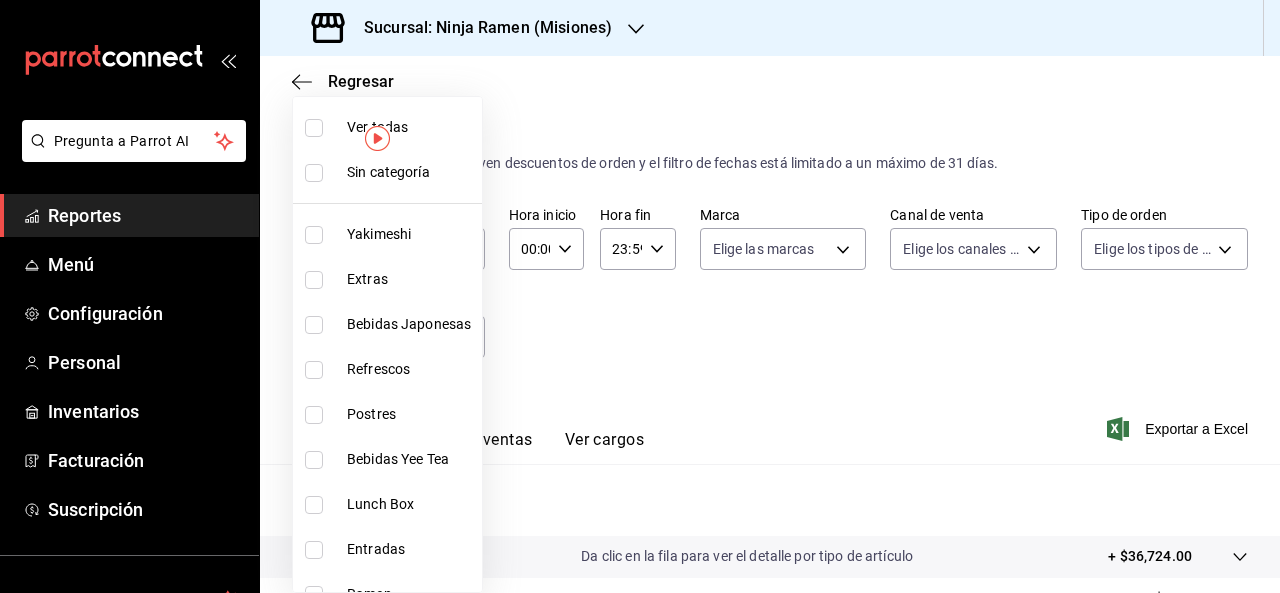 click on "Postres" at bounding box center [387, 414] 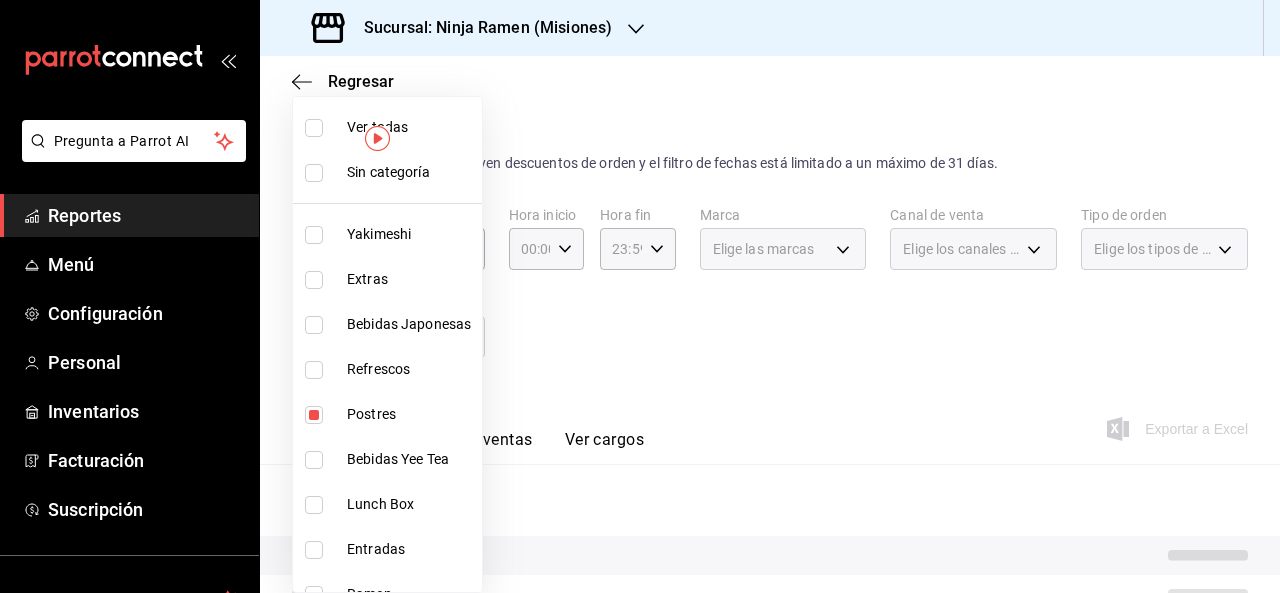click at bounding box center (640, 296) 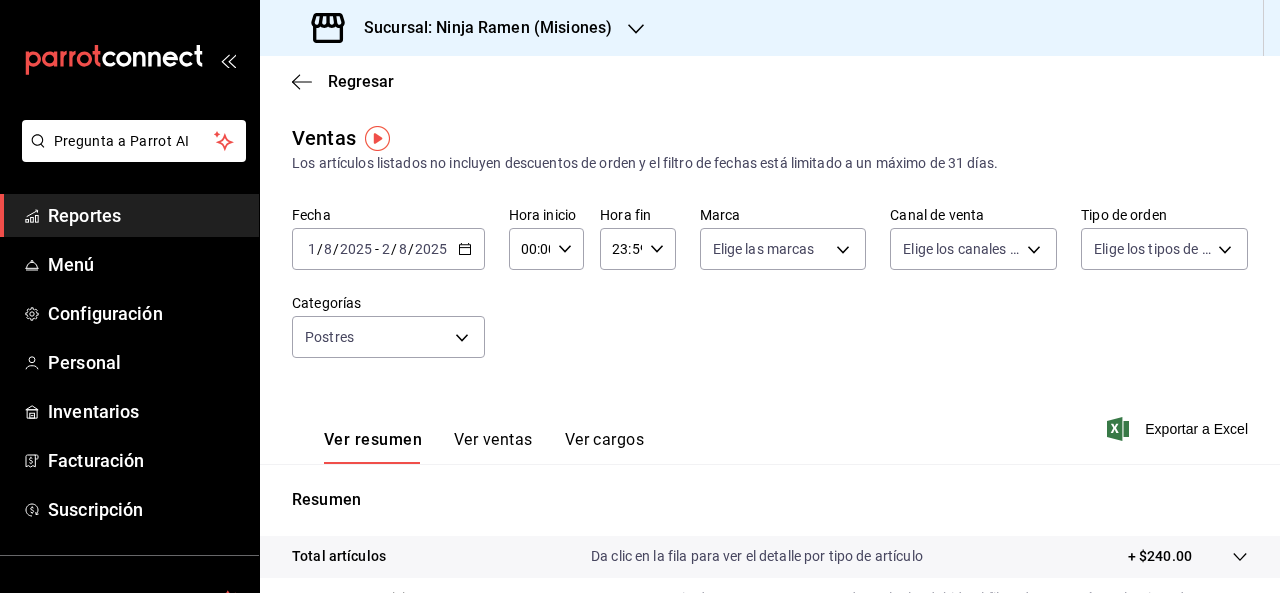 click on "Ver ventas" at bounding box center (493, 447) 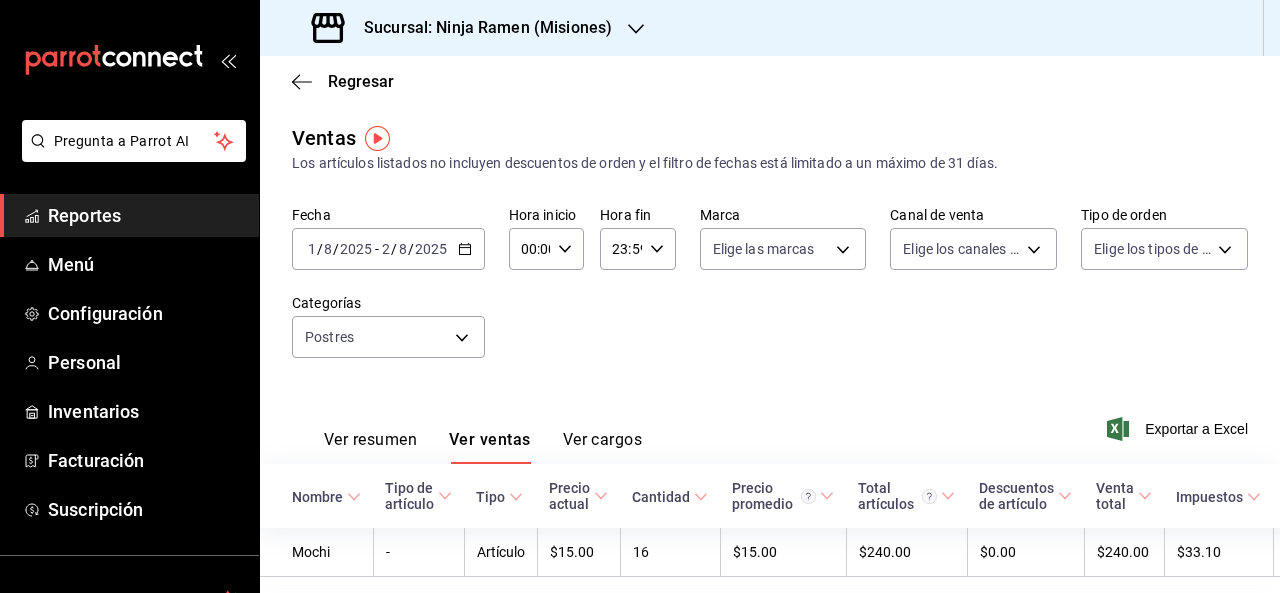 click on "Sucursal: Ninja Ramen (Misiones)" at bounding box center [464, 28] 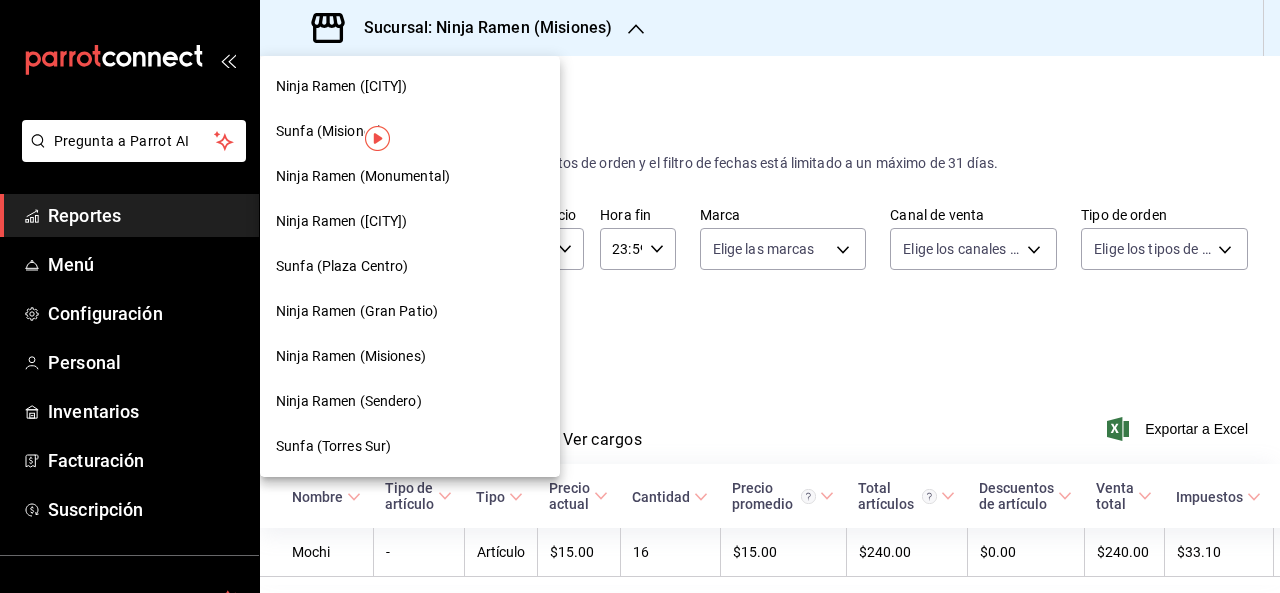 click on "Ninja Ramen (Sendero)" at bounding box center [349, 401] 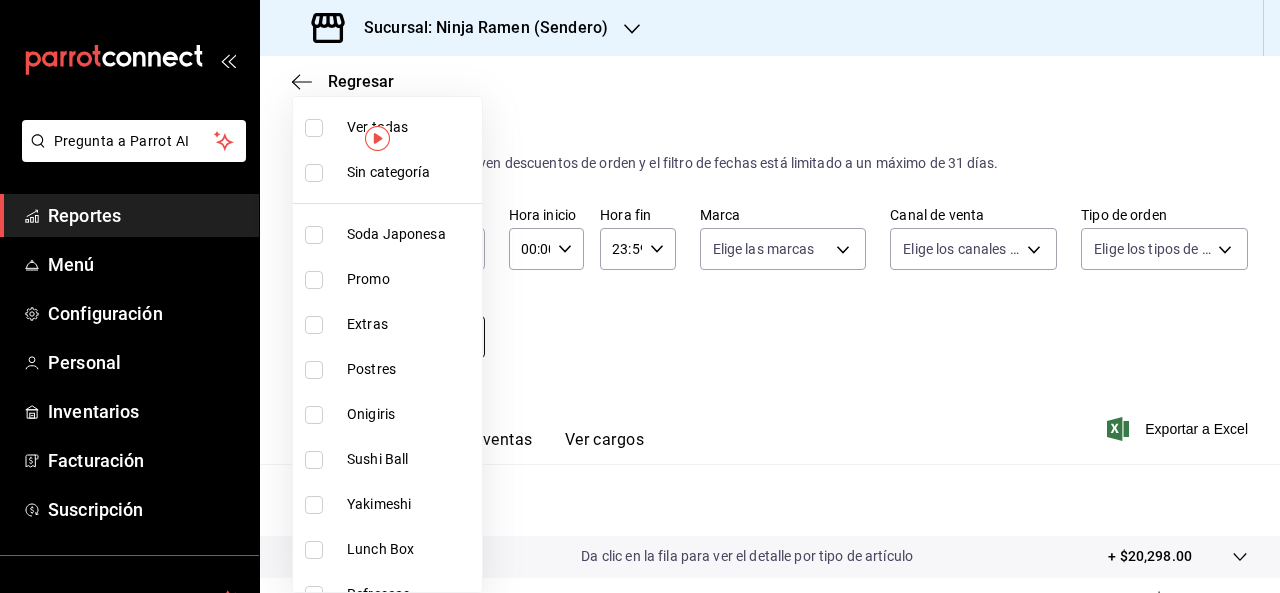 click on "Ninja Ramen - Sendero Delivery" at bounding box center (640, 296) 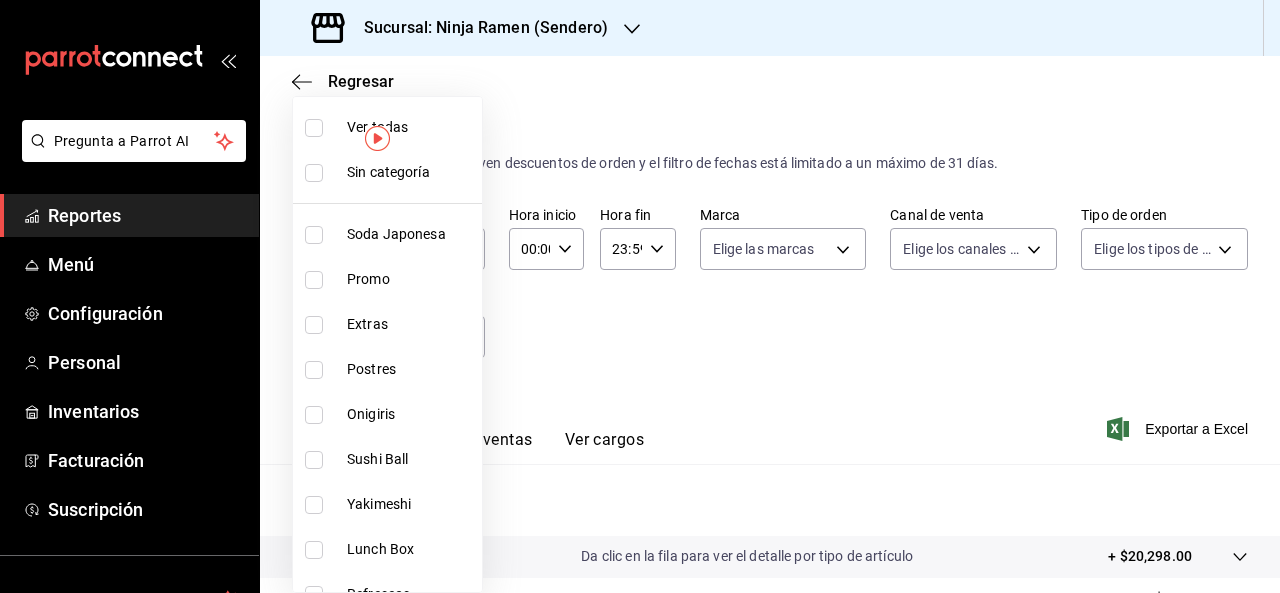 click on "Postres" at bounding box center [410, 369] 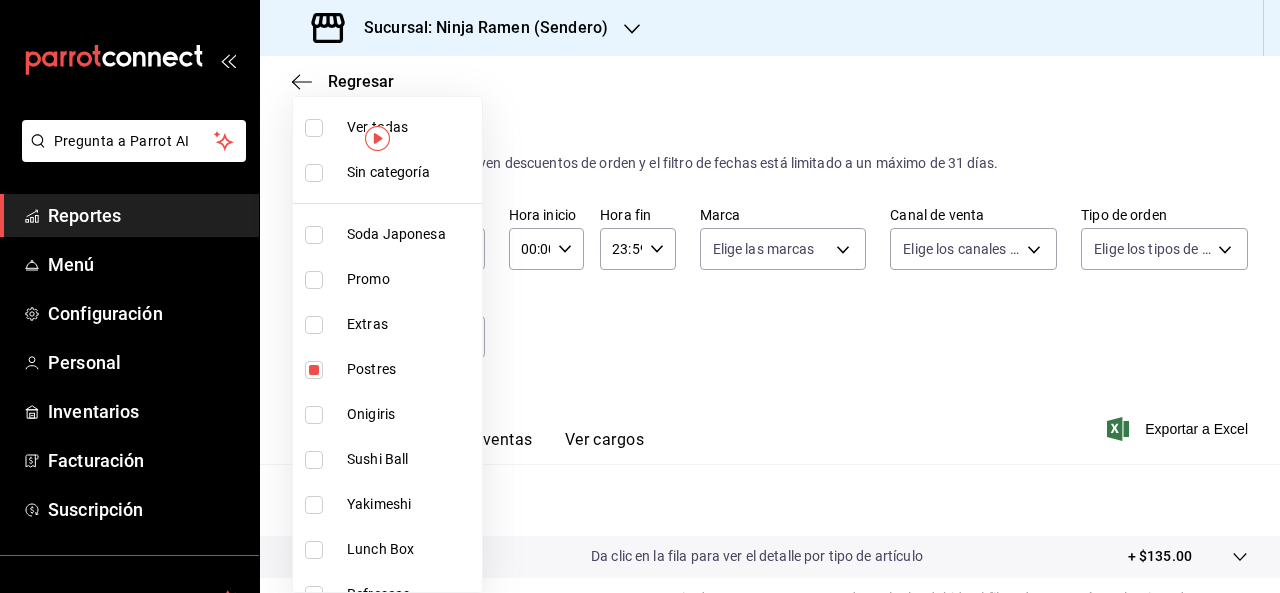 click at bounding box center [640, 296] 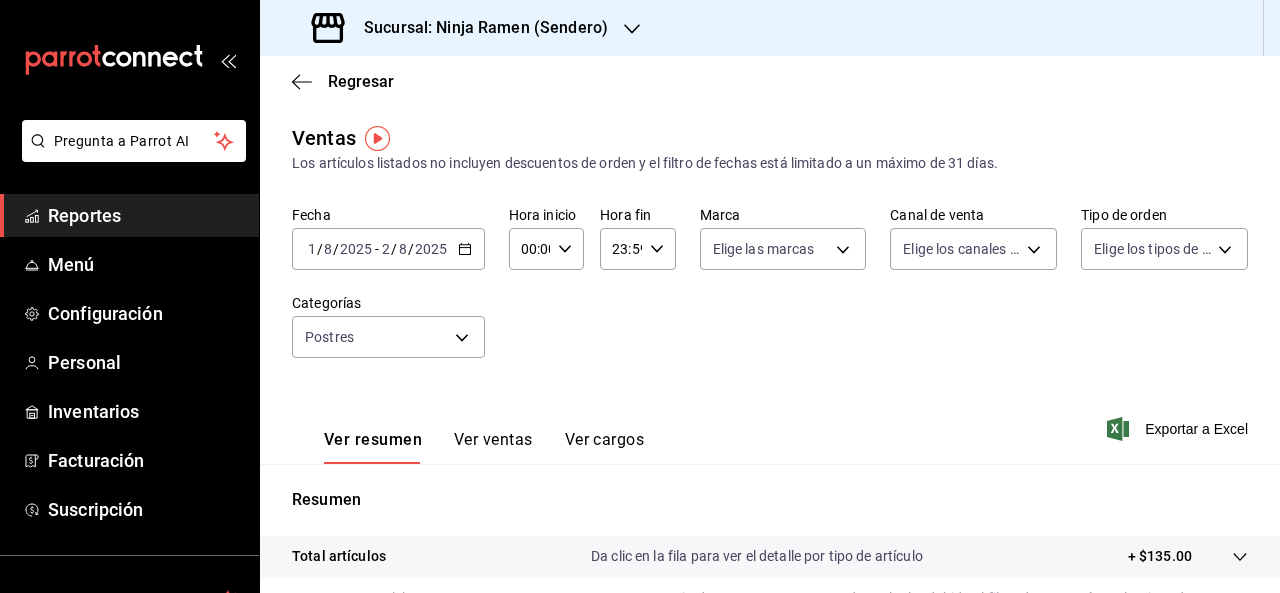 click on "Ver ventas" at bounding box center [493, 447] 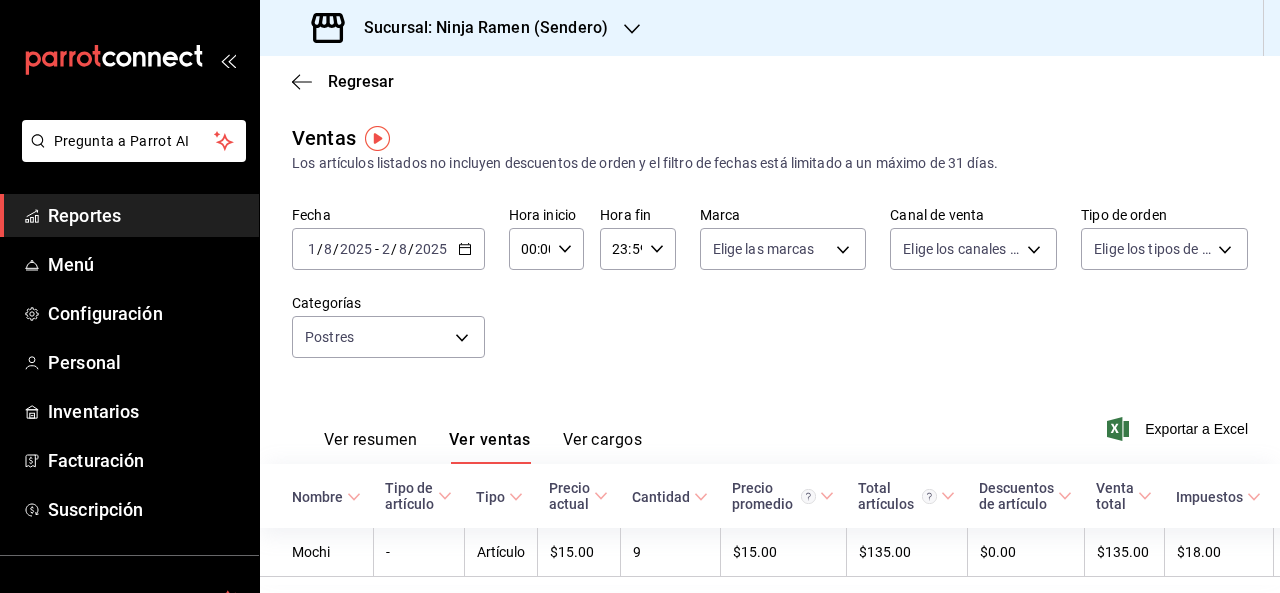 click on "Sucursal: Ninja Ramen (Sendero)" at bounding box center [462, 28] 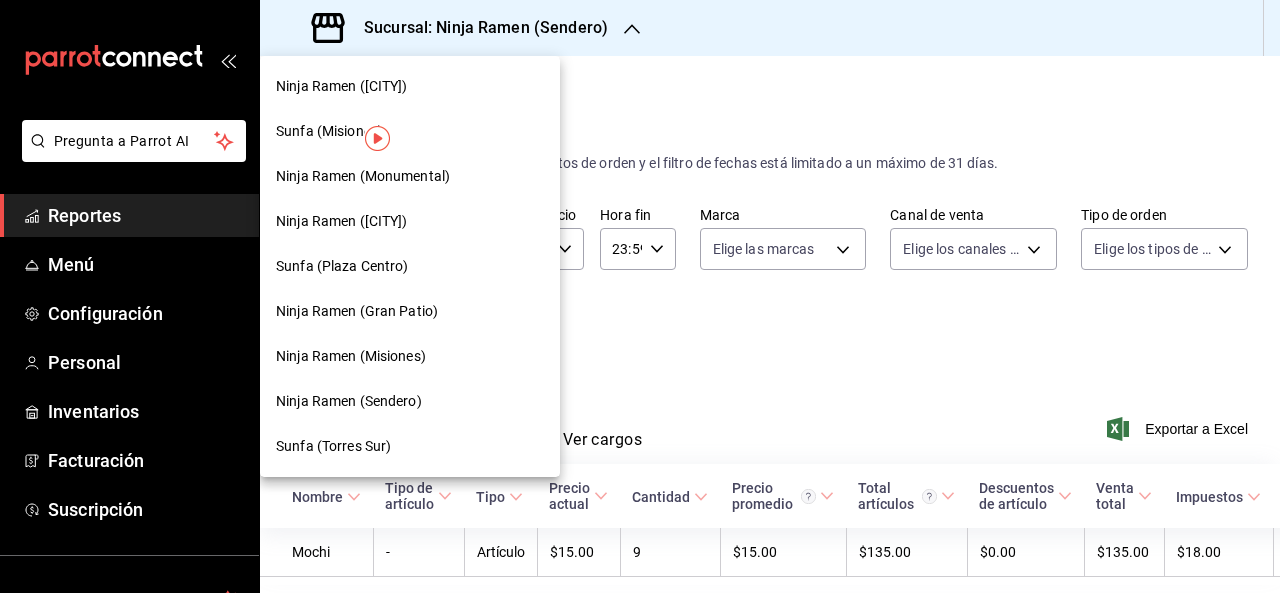 click on "Ninja Ramen (Gran Patio)" at bounding box center (410, 311) 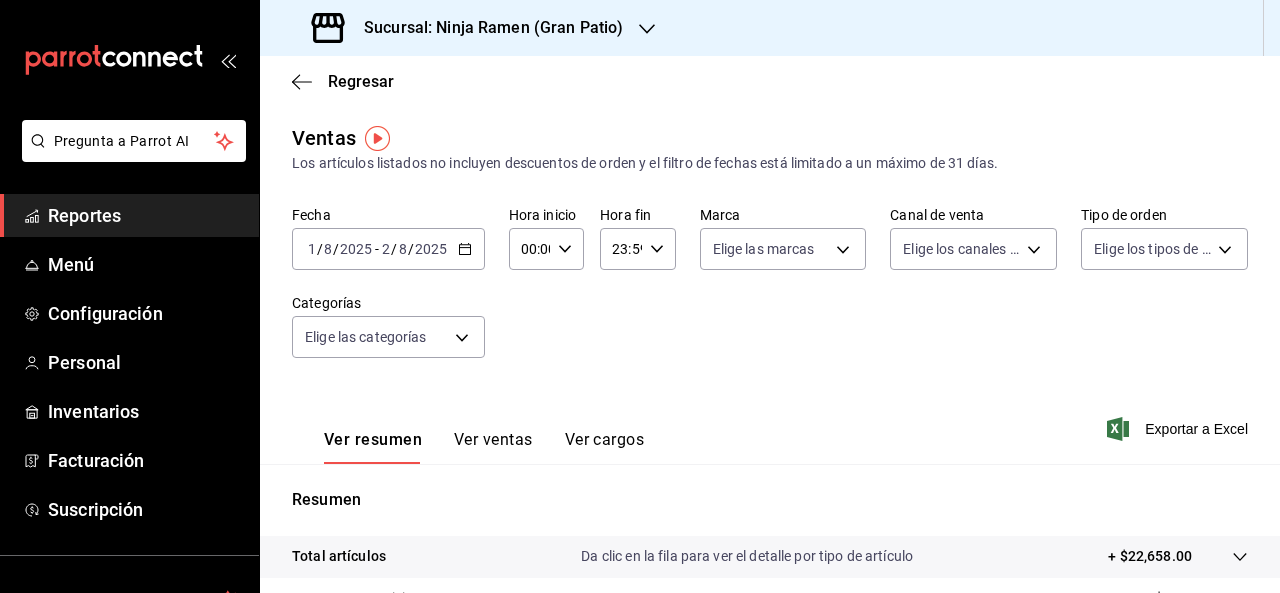 click on "Ver ventas" at bounding box center [493, 447] 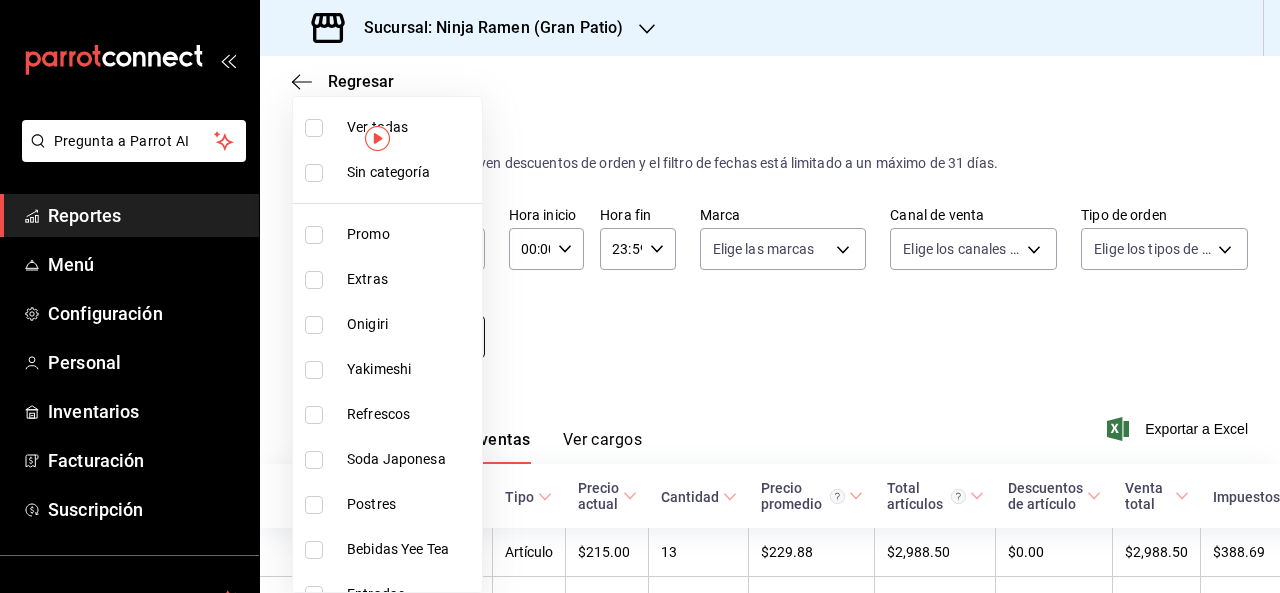 click on "Nombre Tipo de artículo Tipo Precio actual Cantidad Precio promedio   Total artículos   Descuentos de artículo Venta total Impuestos Venta neta Ninja Ramen - Artículo $215.00 13 $229.88 $2,988.50 $0.00 $2,988.50 $388.69 $2,599.81 Cielo, Mar y Tierra - Artículo $170.00 13 $170.00 $2,210.00 $0.00 $2,210.00 $304.83 $1,905.17 TonkotsuShoyu - Artículo $190.00 11 $190.00" at bounding box center [640, 296] 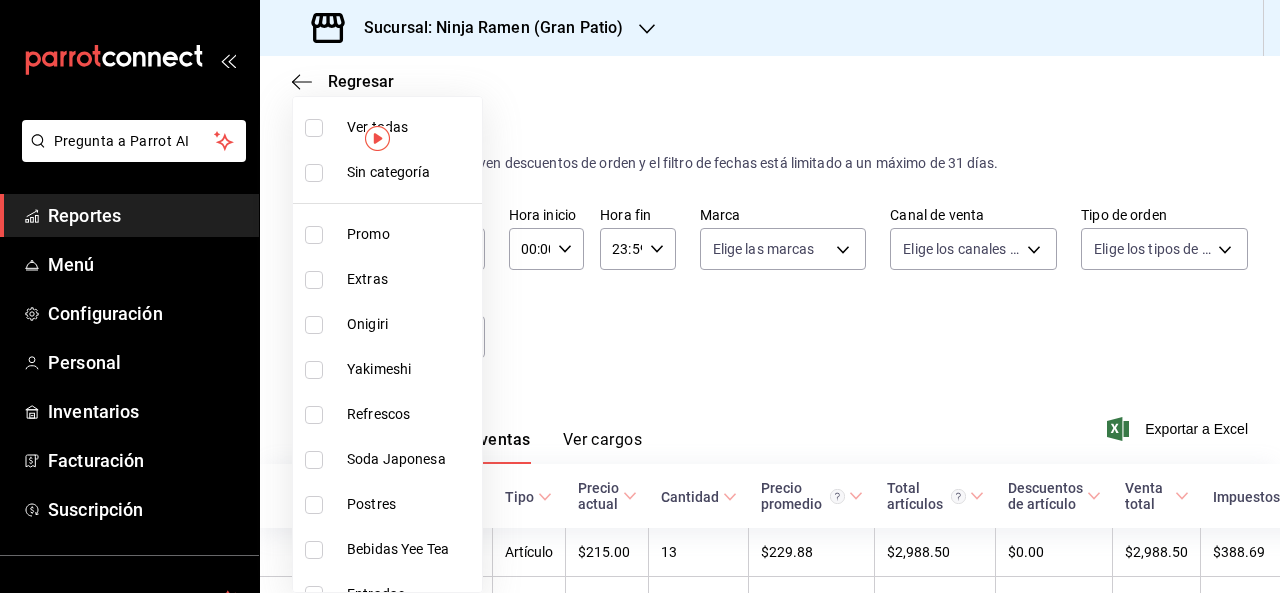 click on "Postres" at bounding box center [387, 504] 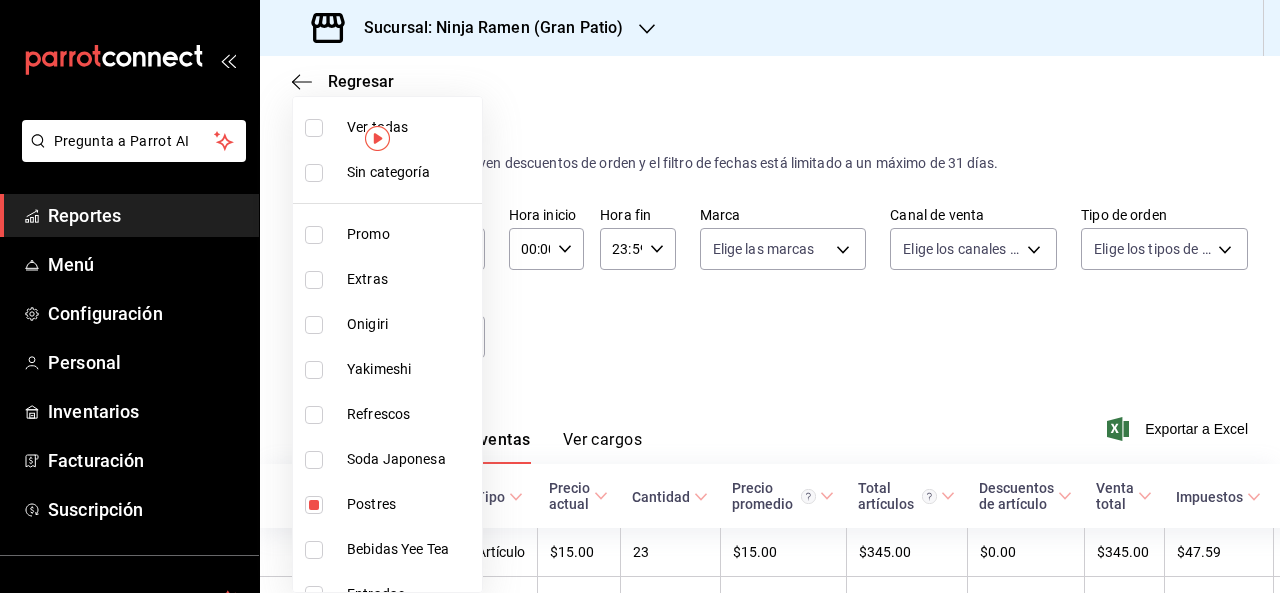 click at bounding box center (640, 296) 